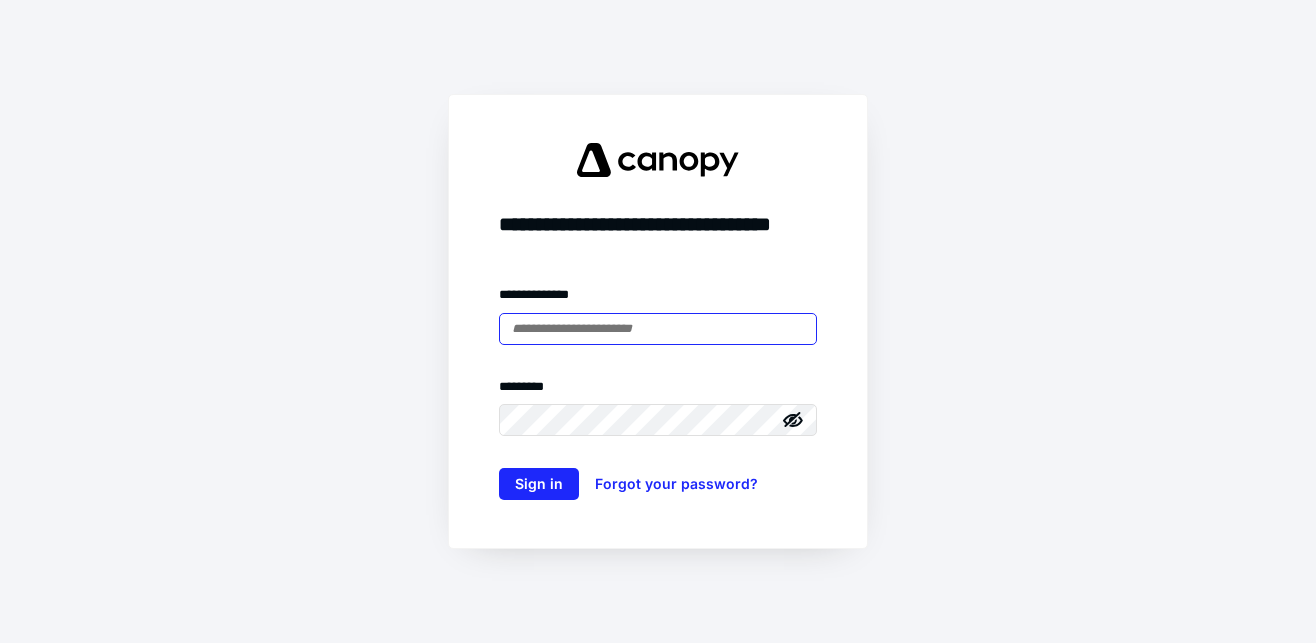 scroll, scrollTop: 0, scrollLeft: 0, axis: both 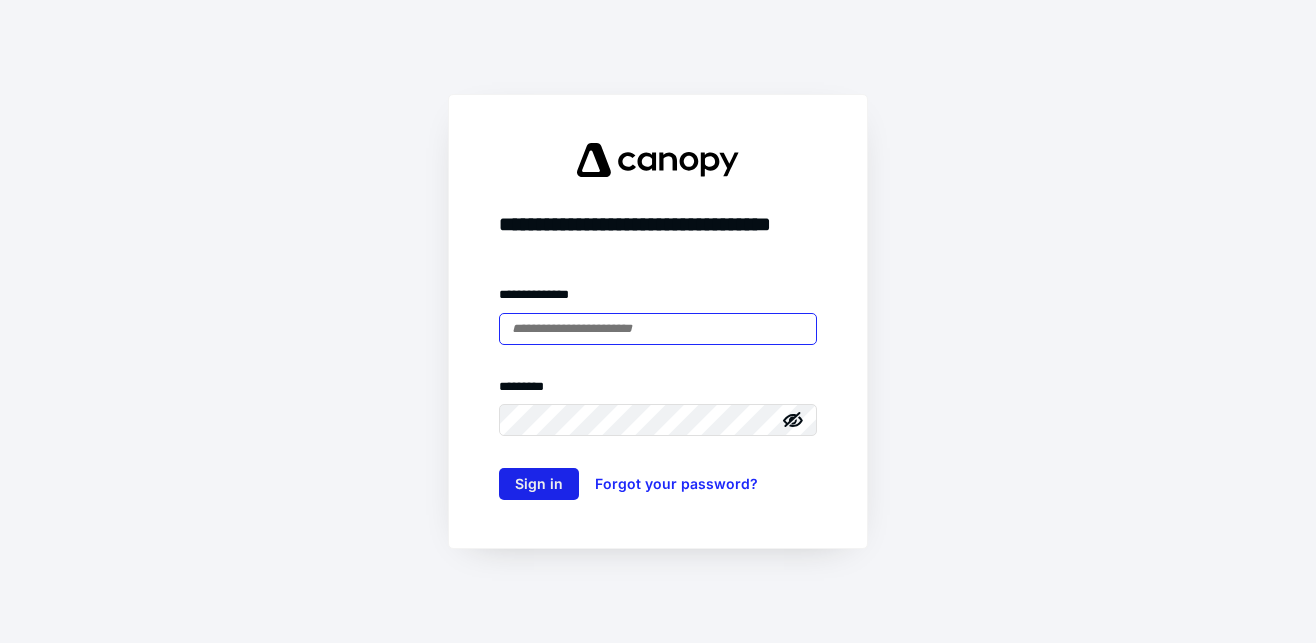 type on "**********" 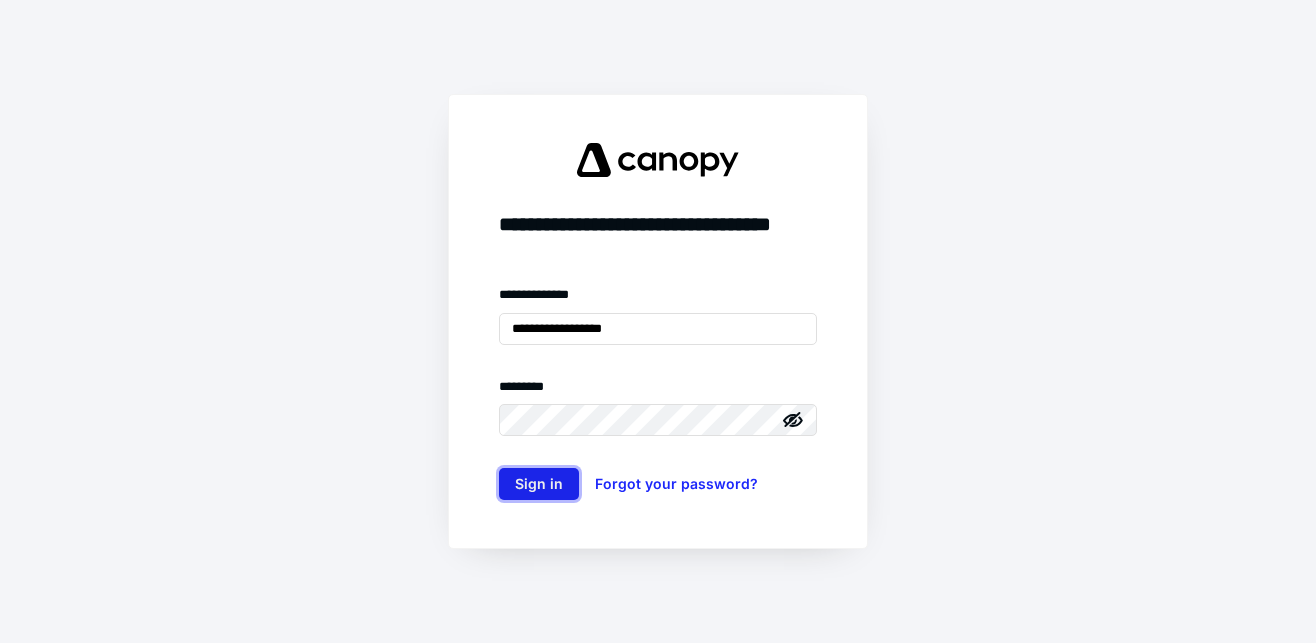 click on "Sign in" at bounding box center [539, 484] 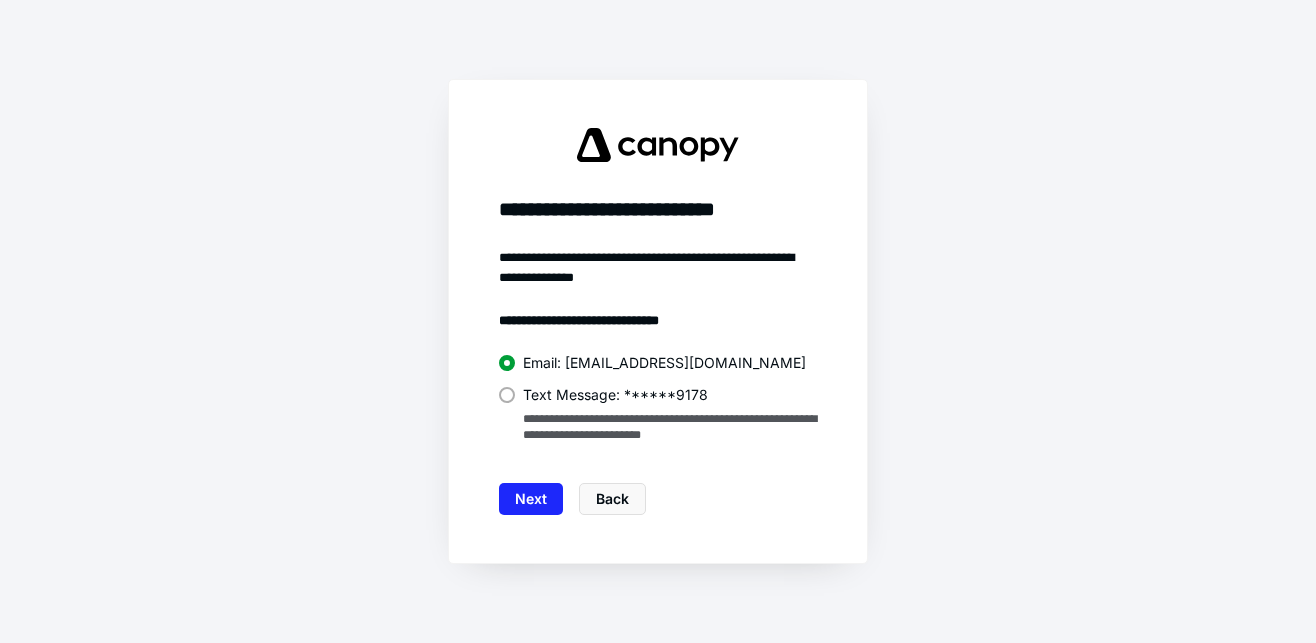 click at bounding box center (507, 395) 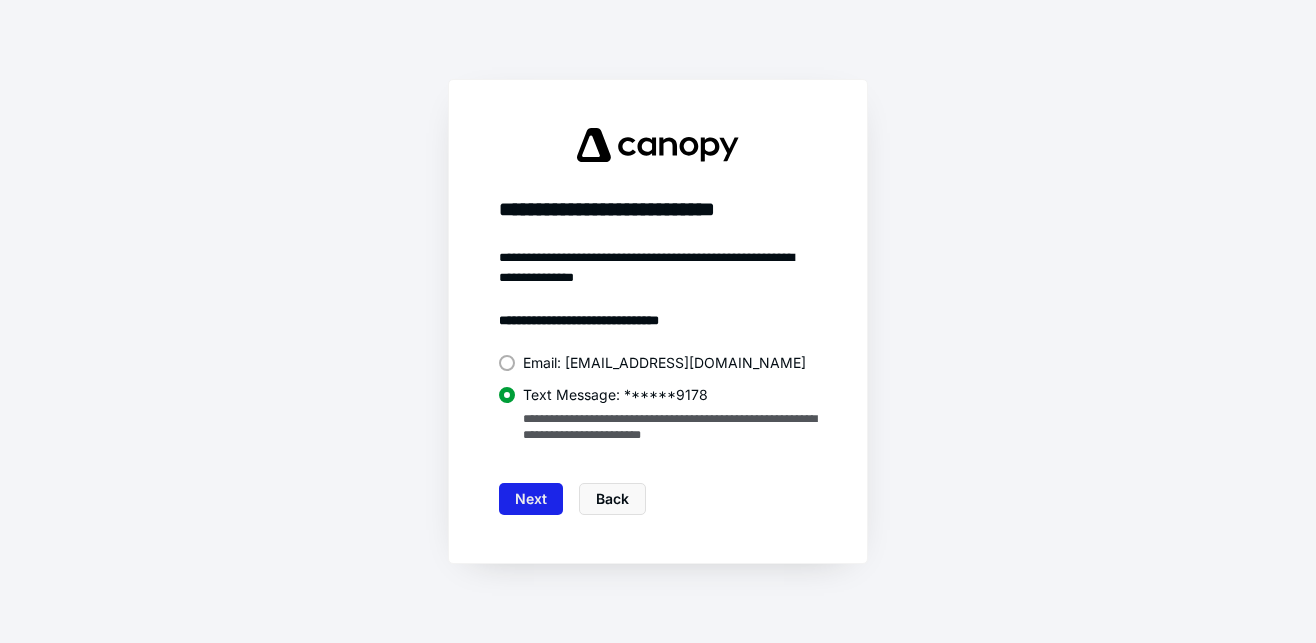 click on "Next" at bounding box center [531, 499] 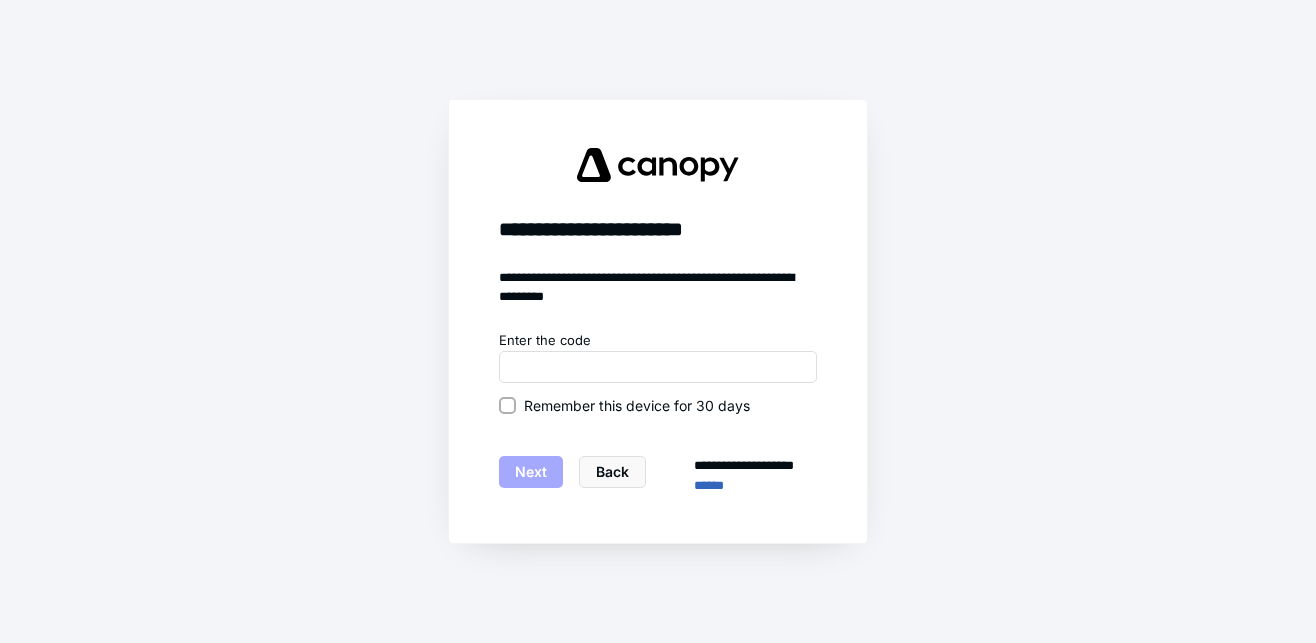 click 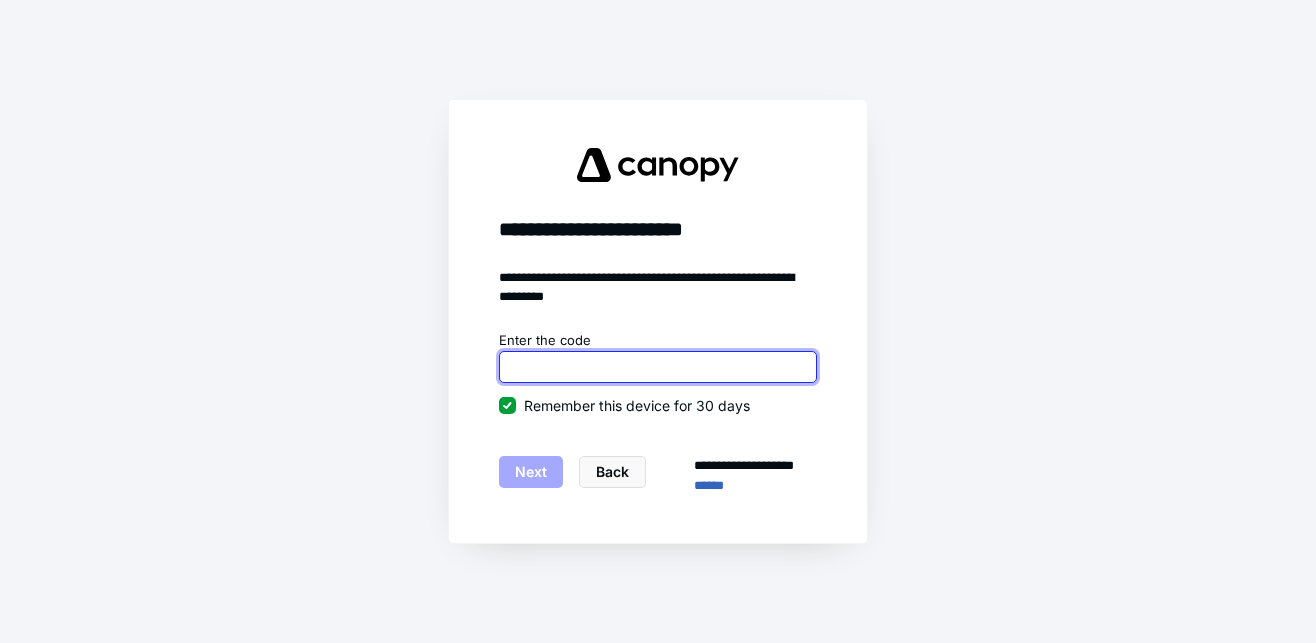 click at bounding box center (658, 367) 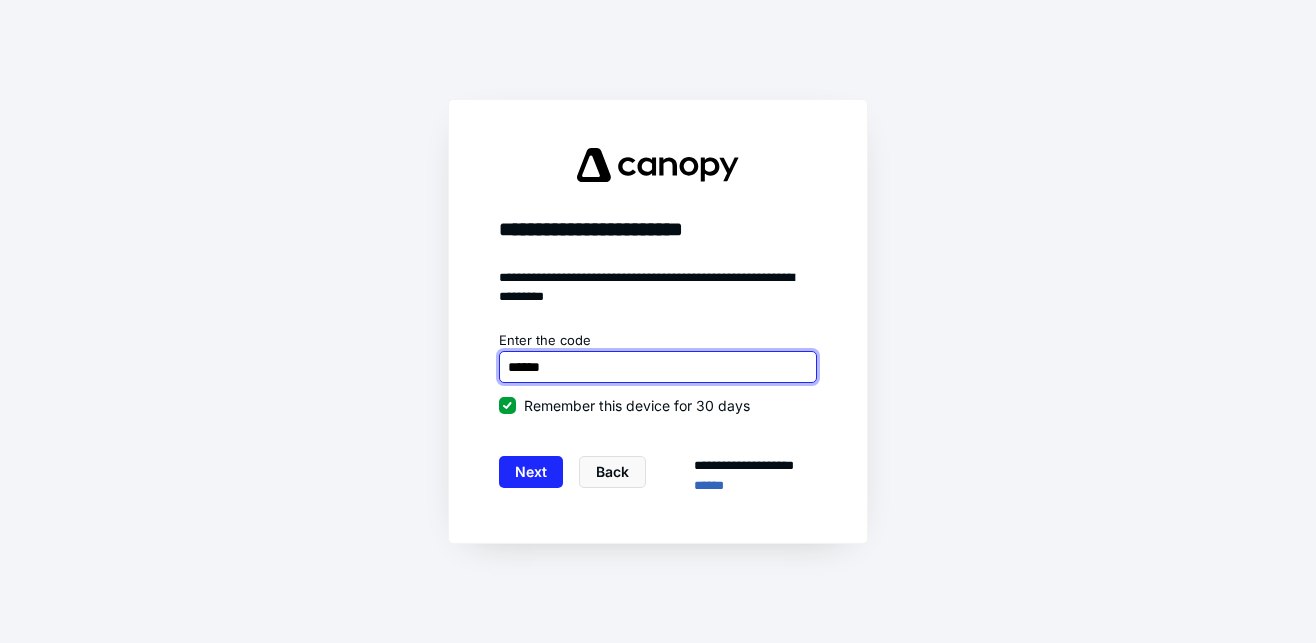 type on "******" 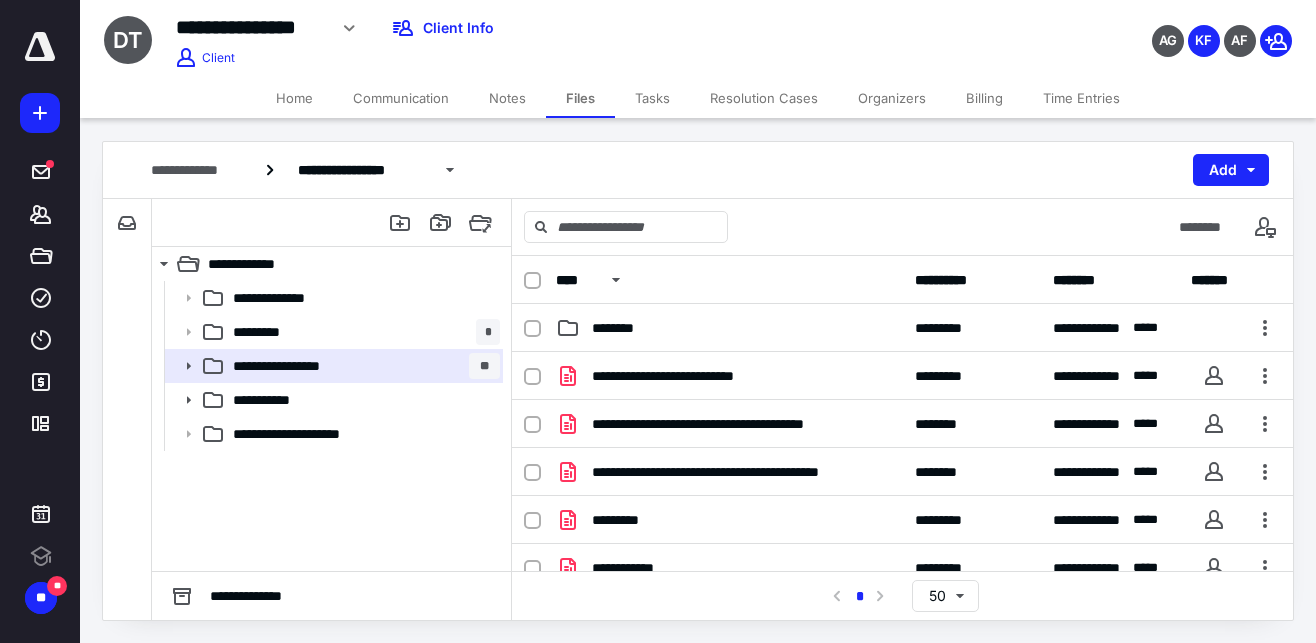 scroll, scrollTop: 0, scrollLeft: 0, axis: both 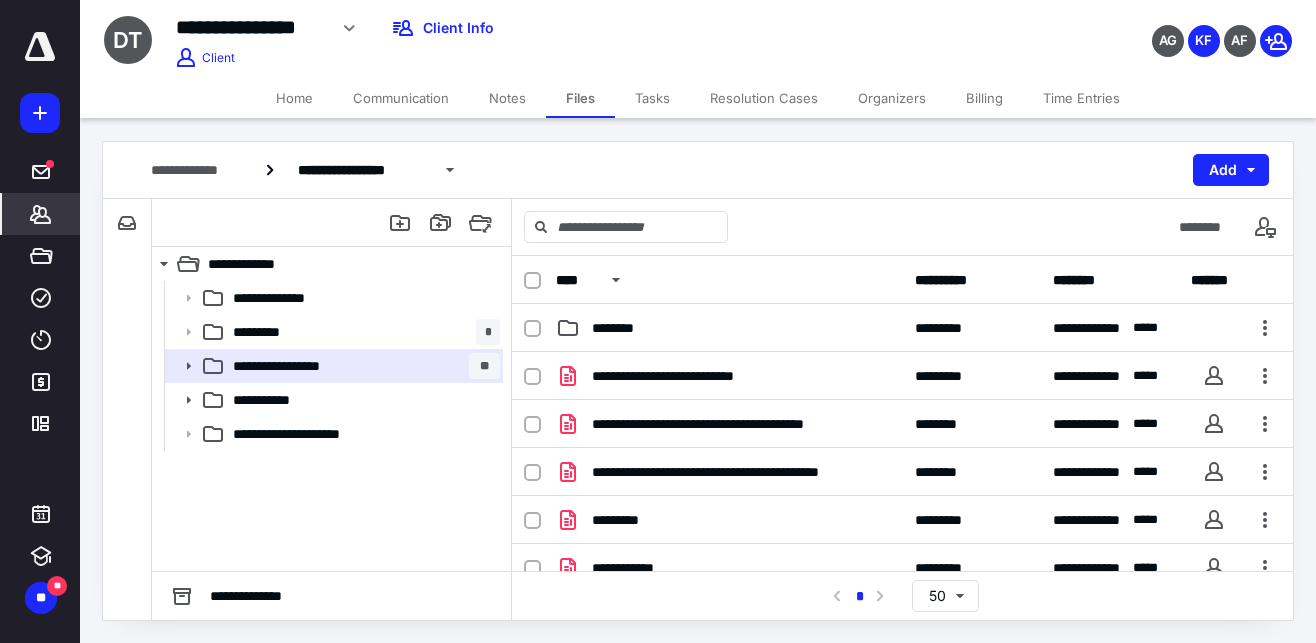 click 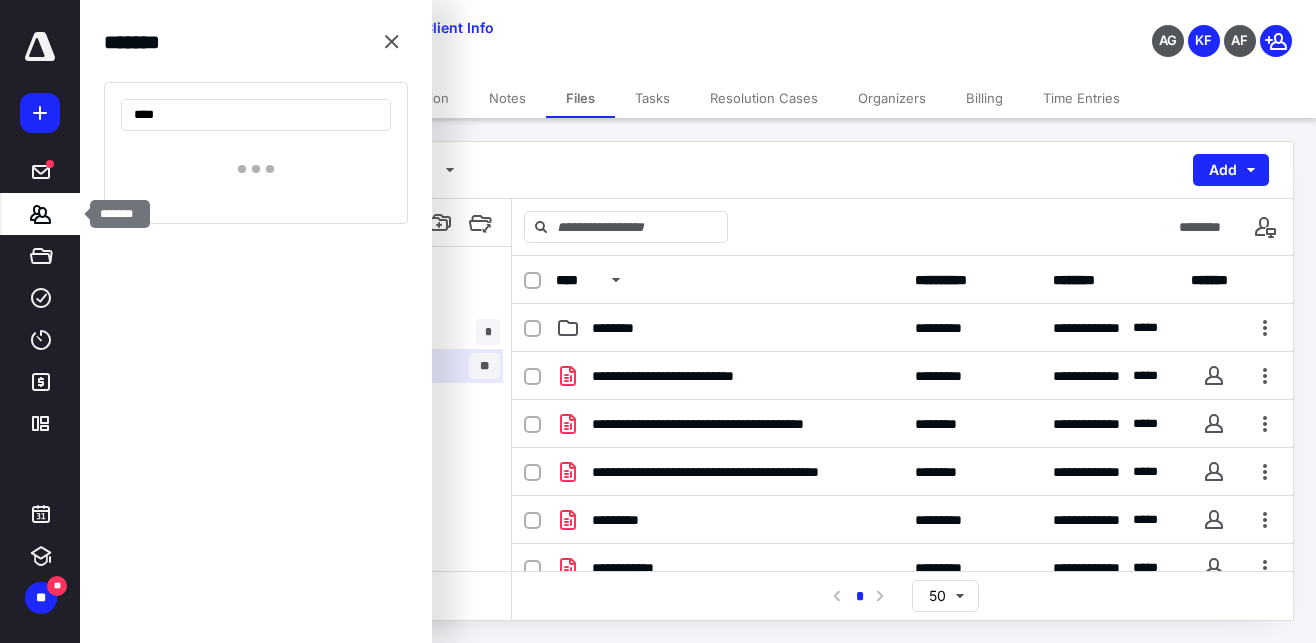 type on "*****" 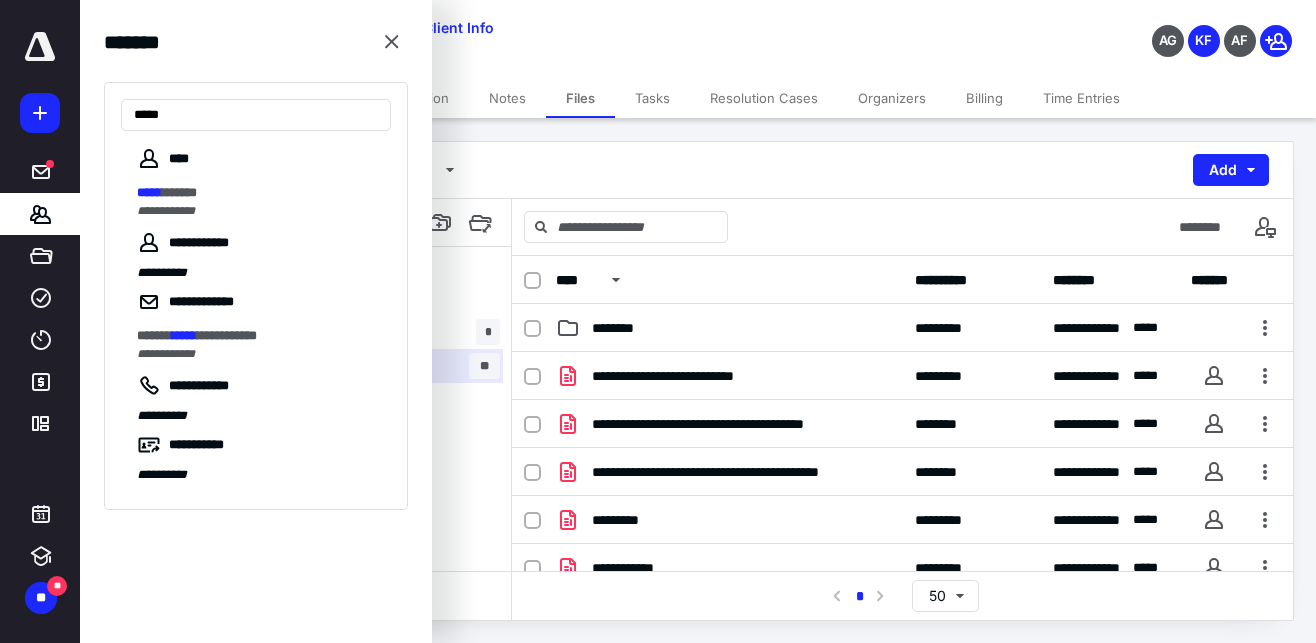 click on "**********" at bounding box center [166, 211] 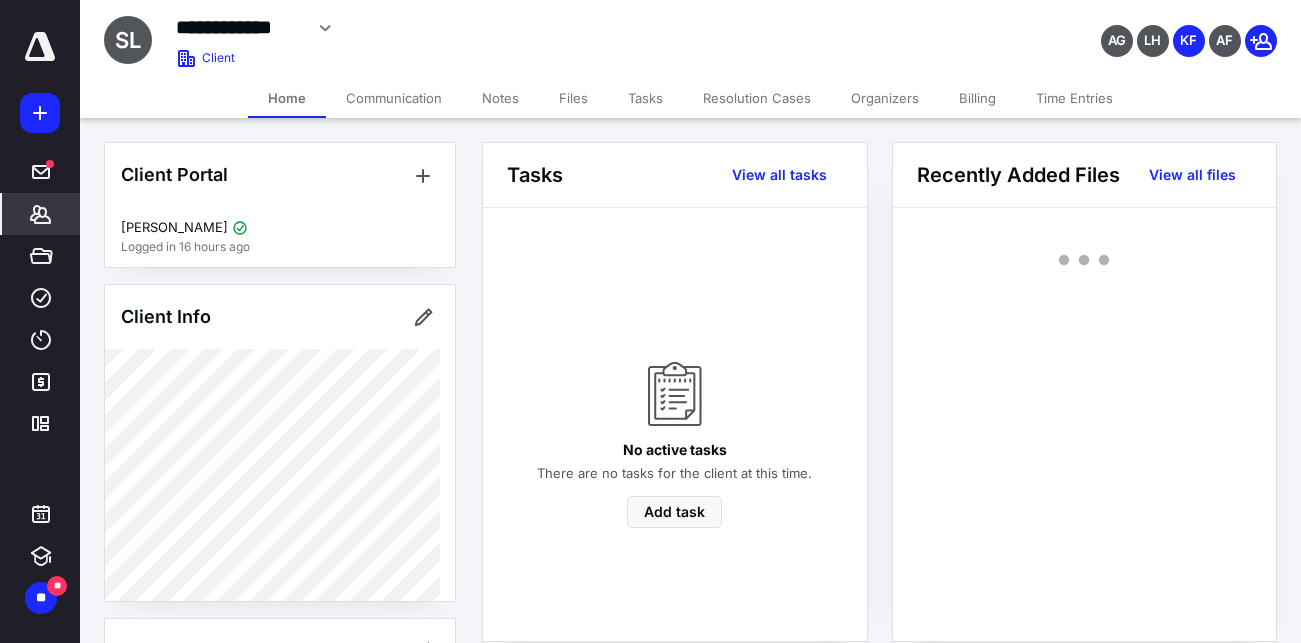click on "Files" at bounding box center (573, 98) 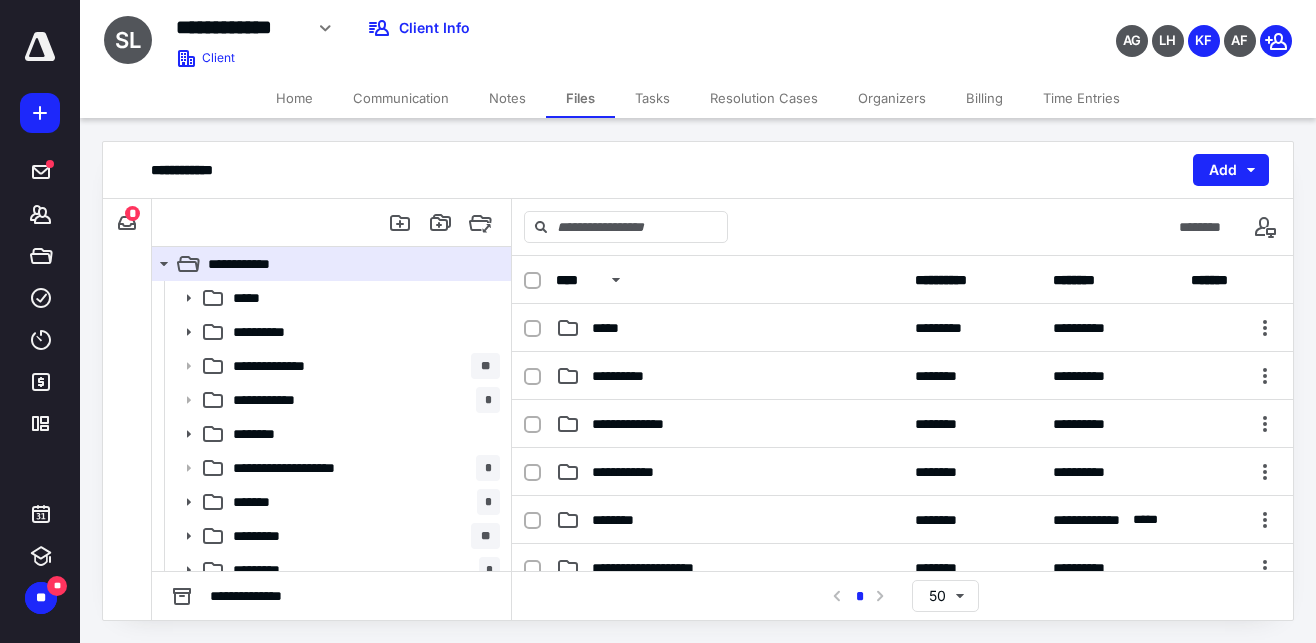 click on "*" at bounding box center (132, 213) 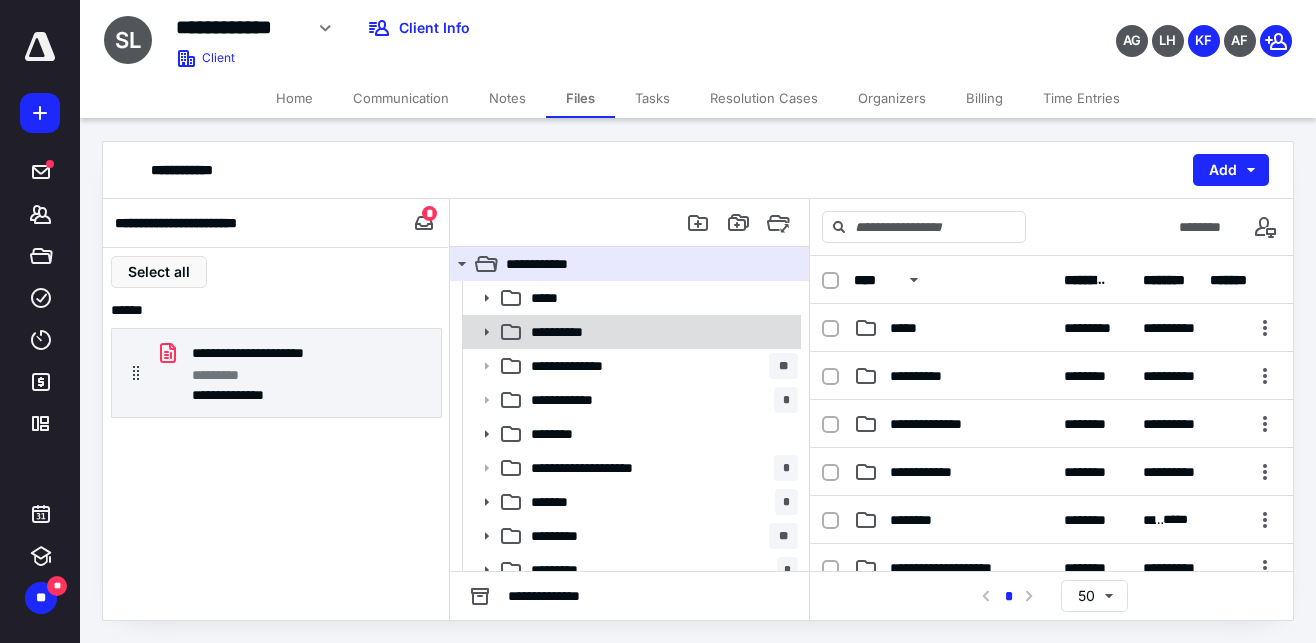 click 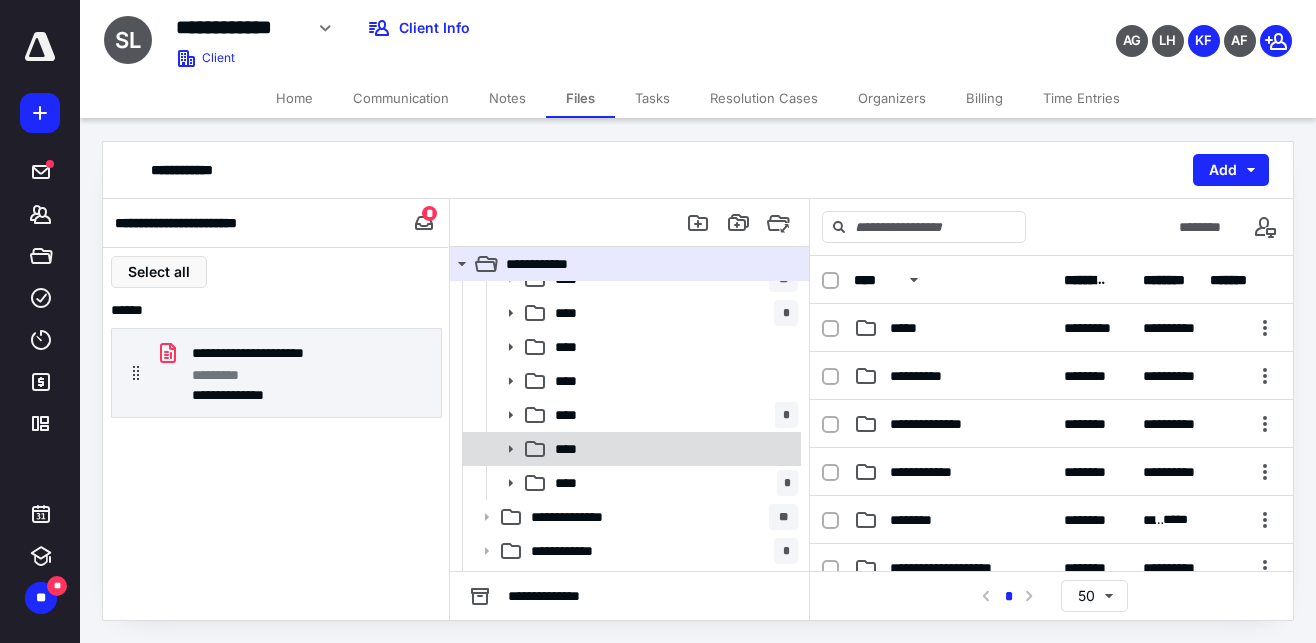 scroll, scrollTop: 89, scrollLeft: 0, axis: vertical 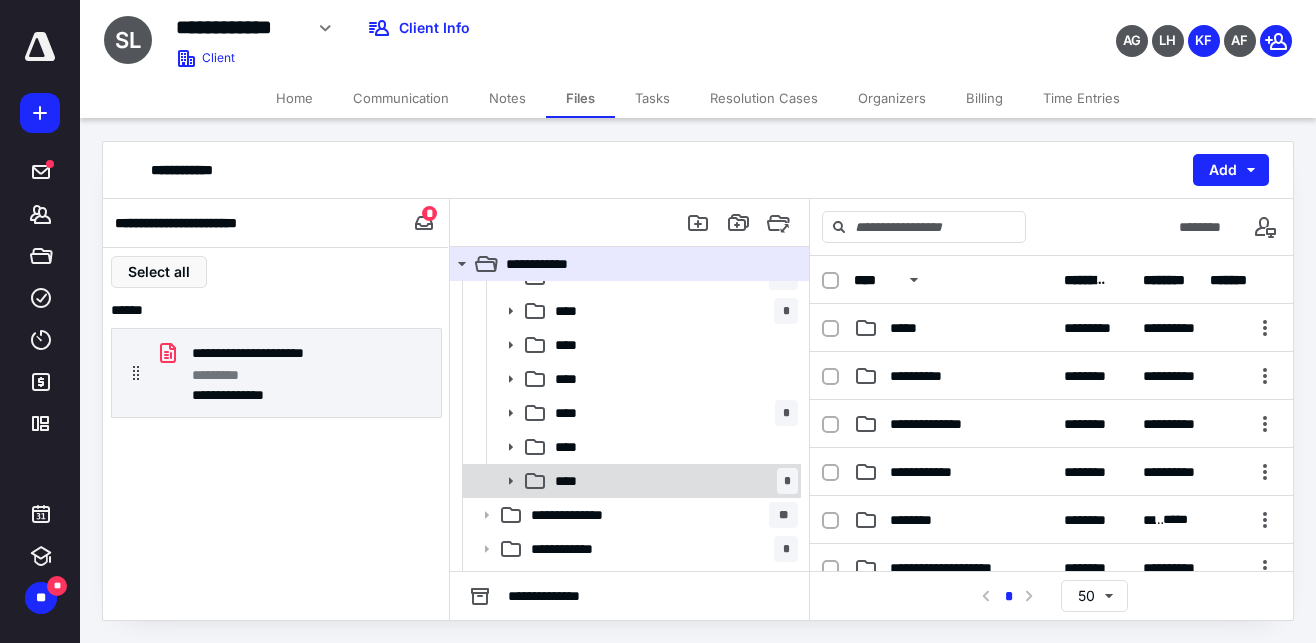 click 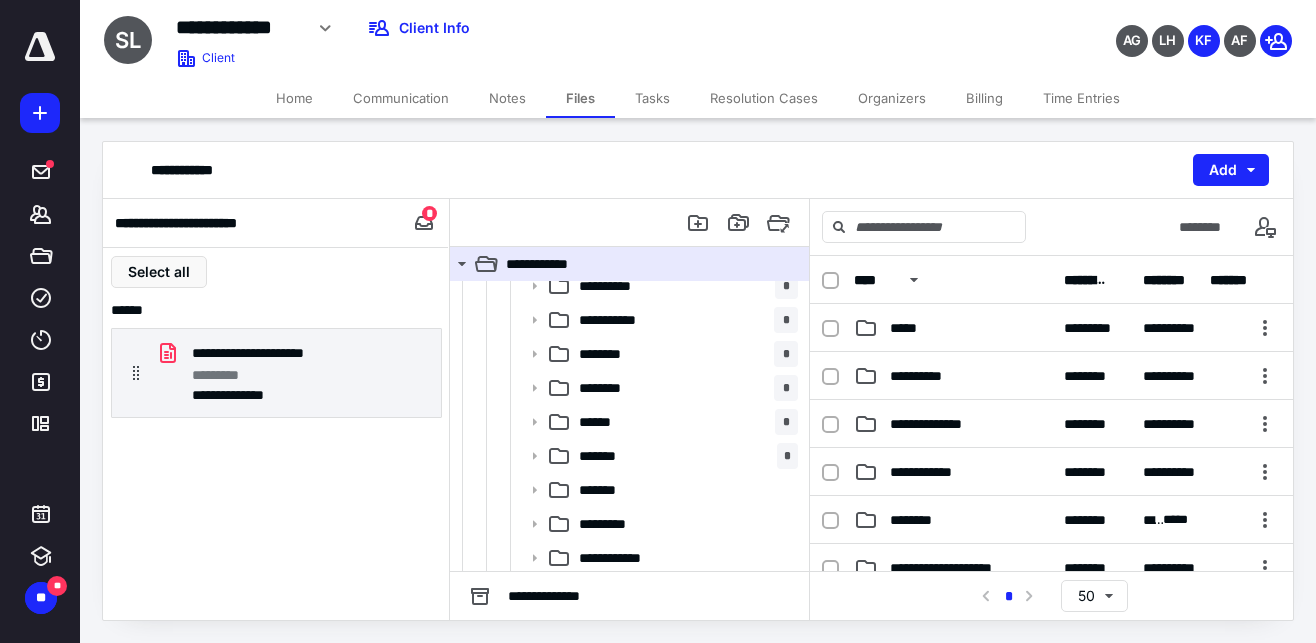 scroll, scrollTop: 319, scrollLeft: 0, axis: vertical 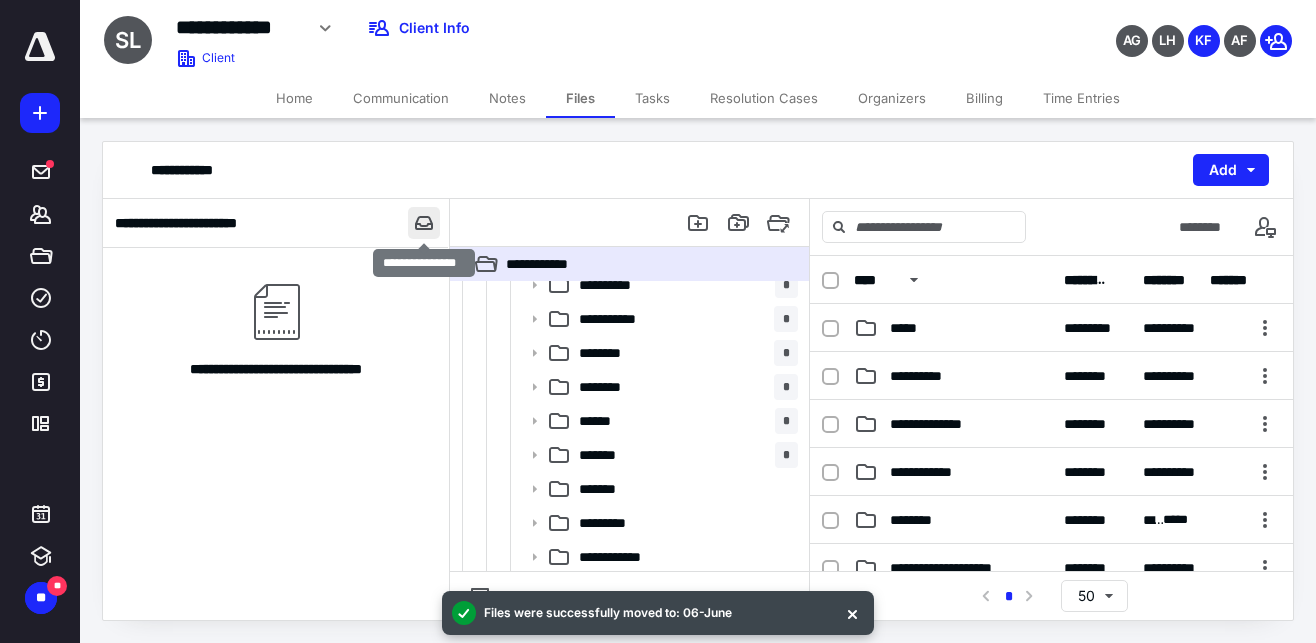 click at bounding box center [424, 223] 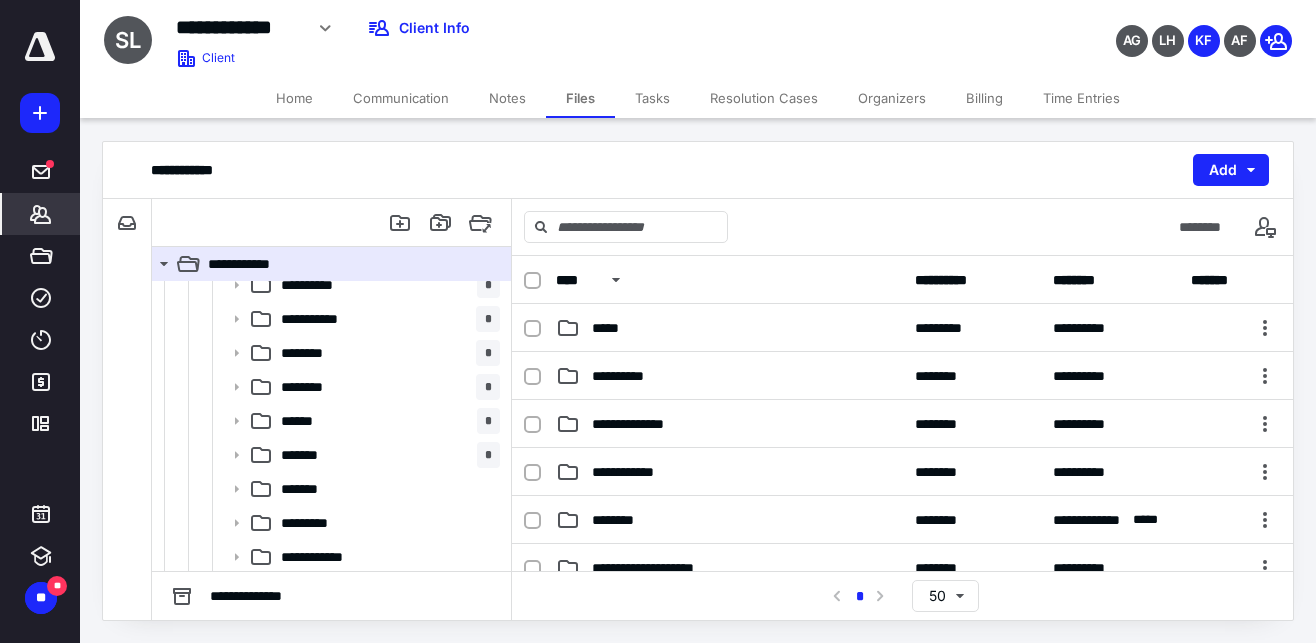 click 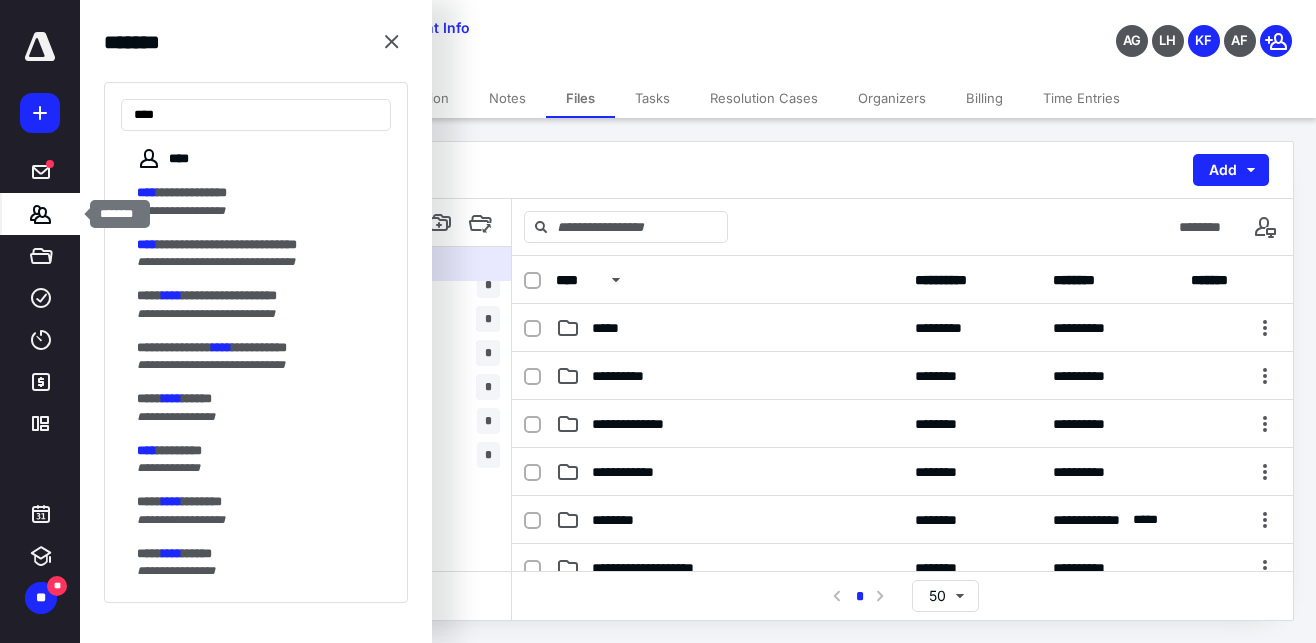 type on "****" 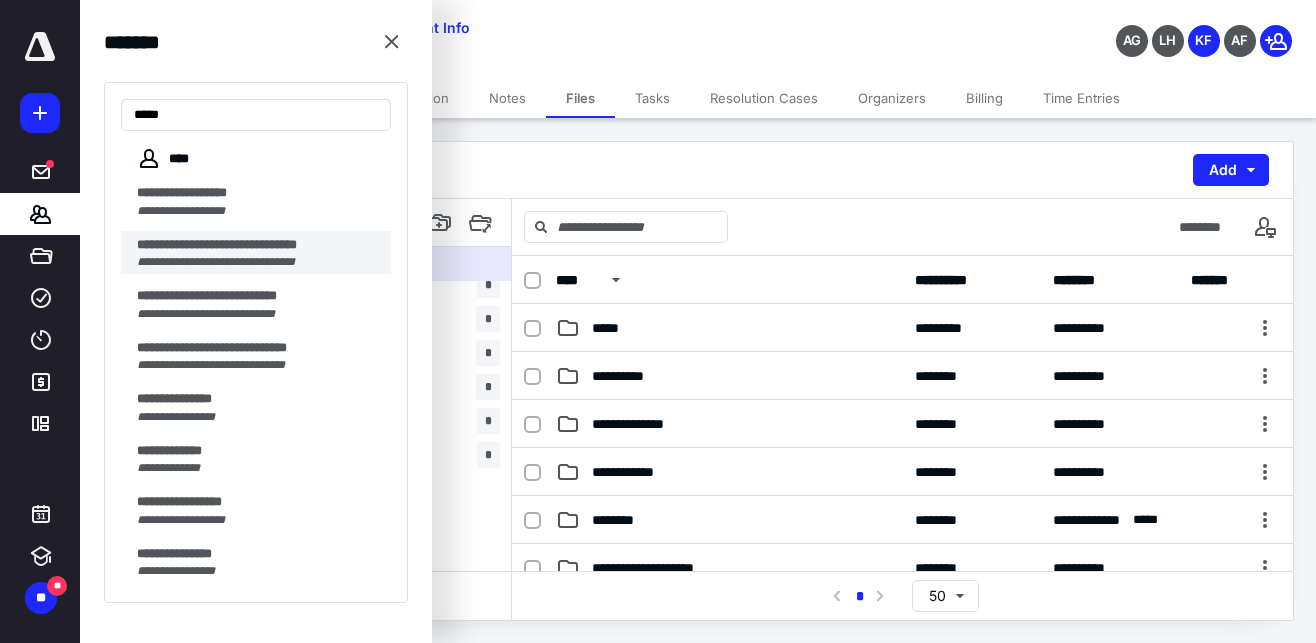 click on "**********" at bounding box center [229, 244] 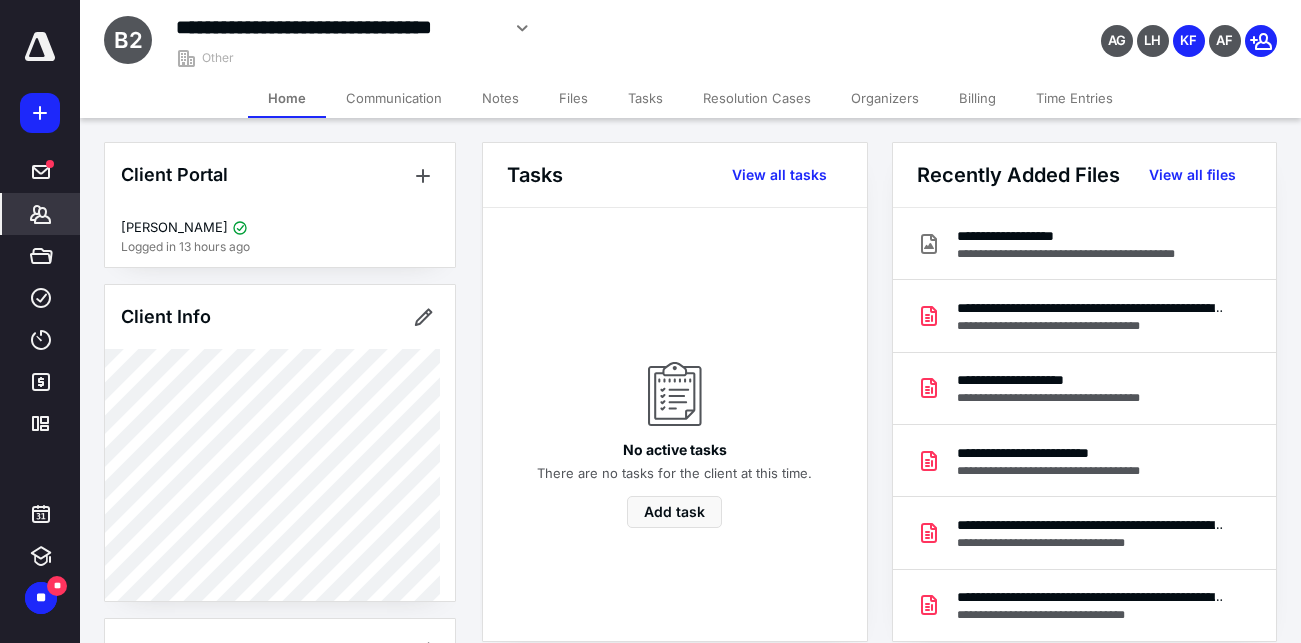 click on "Files" at bounding box center (573, 98) 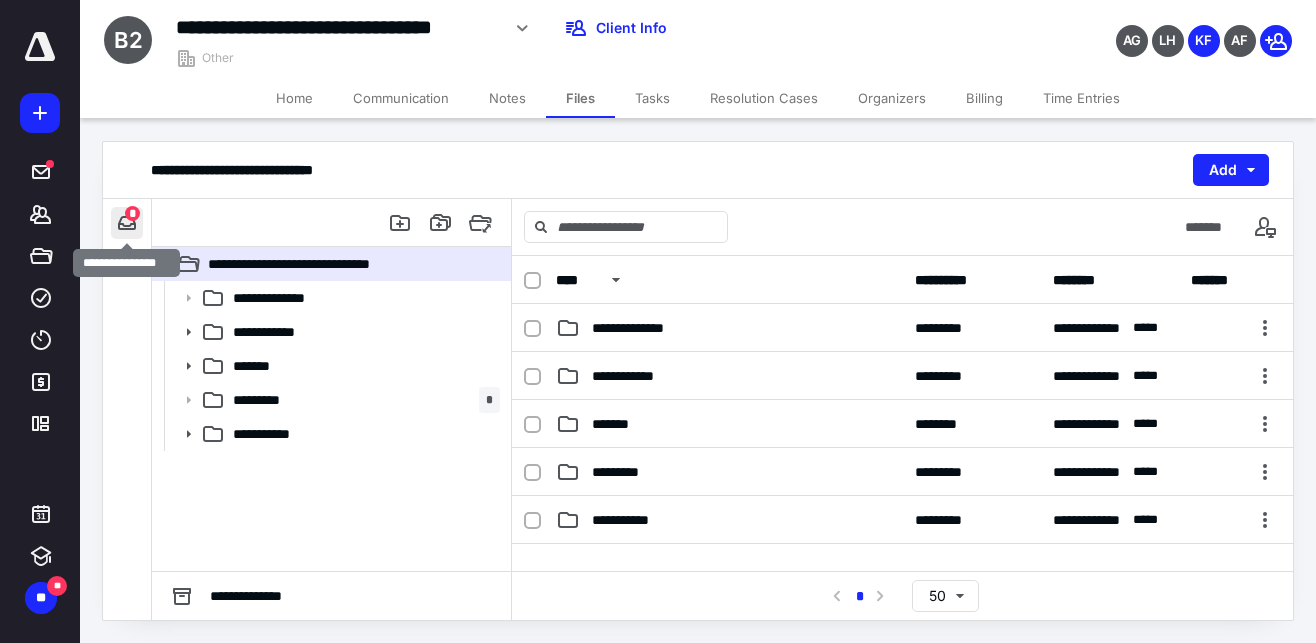click at bounding box center (127, 223) 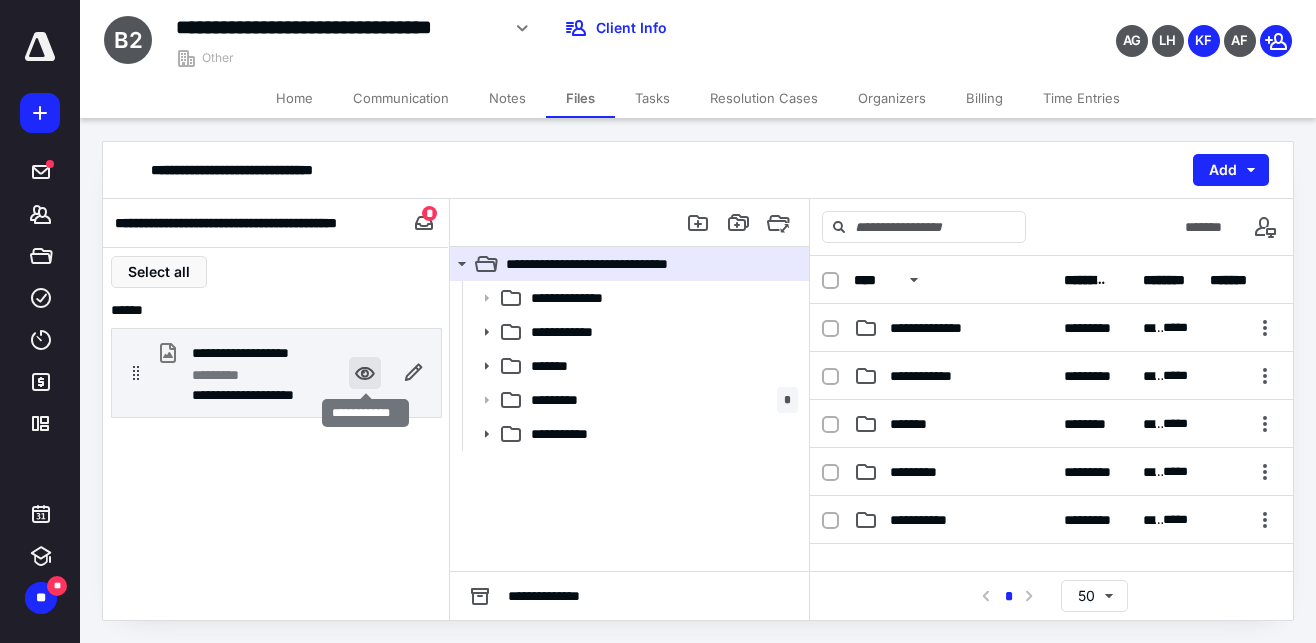 click at bounding box center [365, 373] 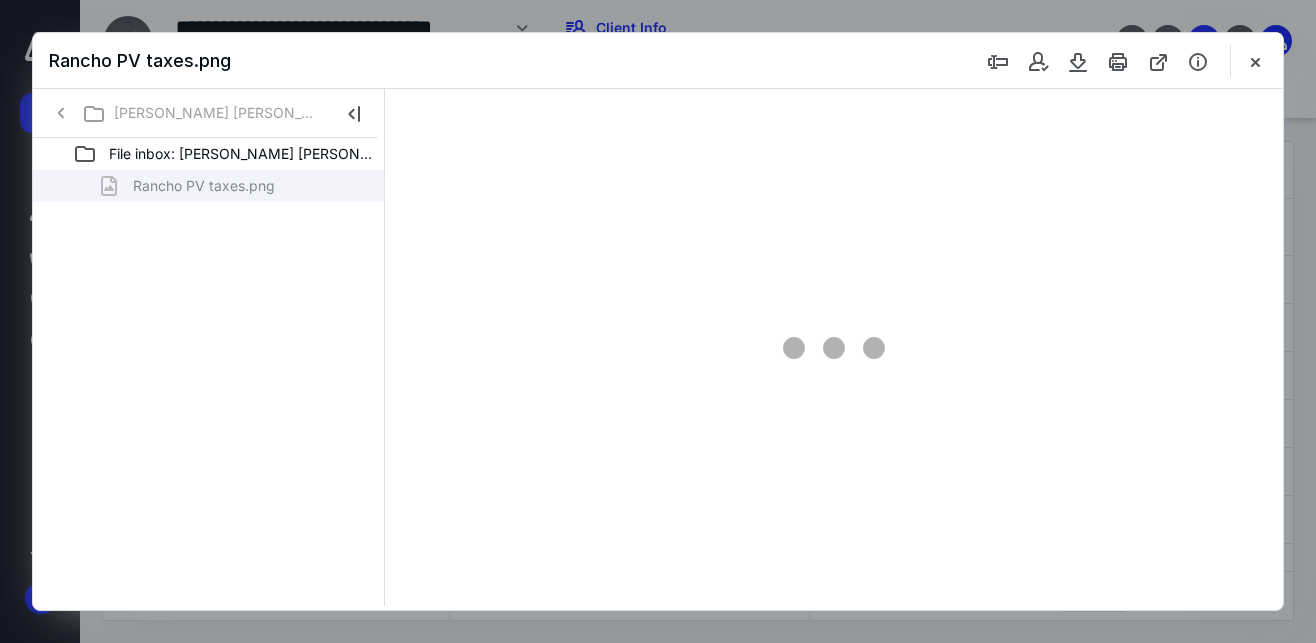scroll, scrollTop: 0, scrollLeft: 0, axis: both 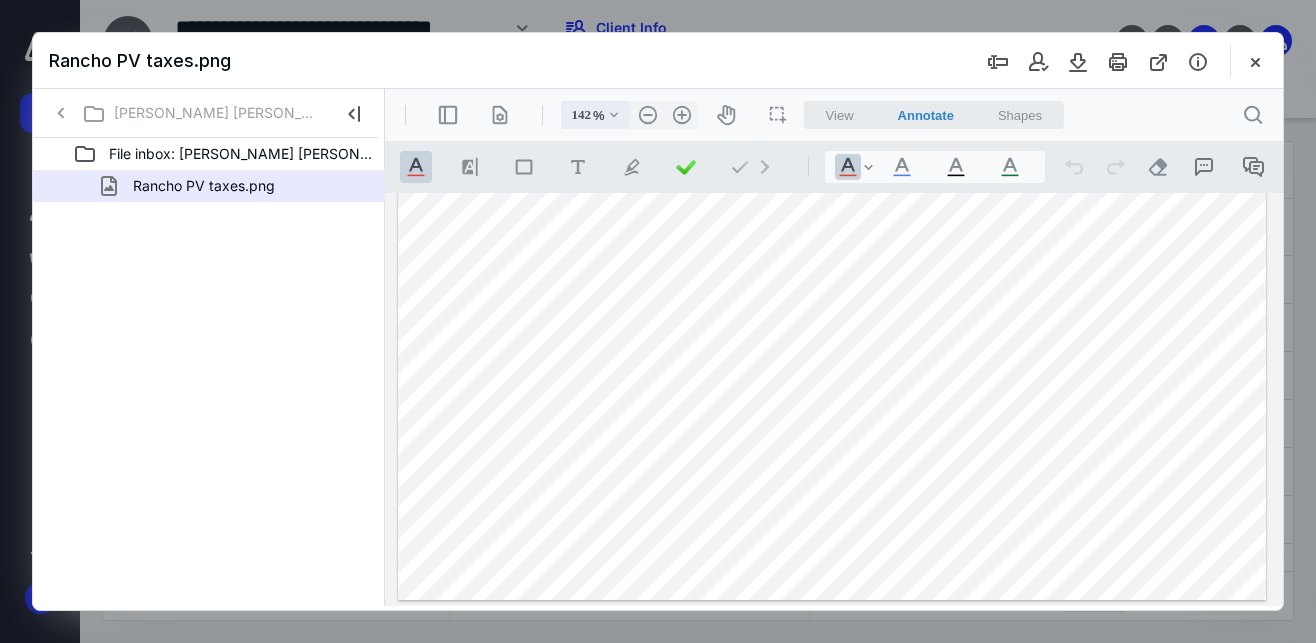 click on ".cls-1{fill:#abb0c4;} icon - chevron - down" at bounding box center [614, 115] 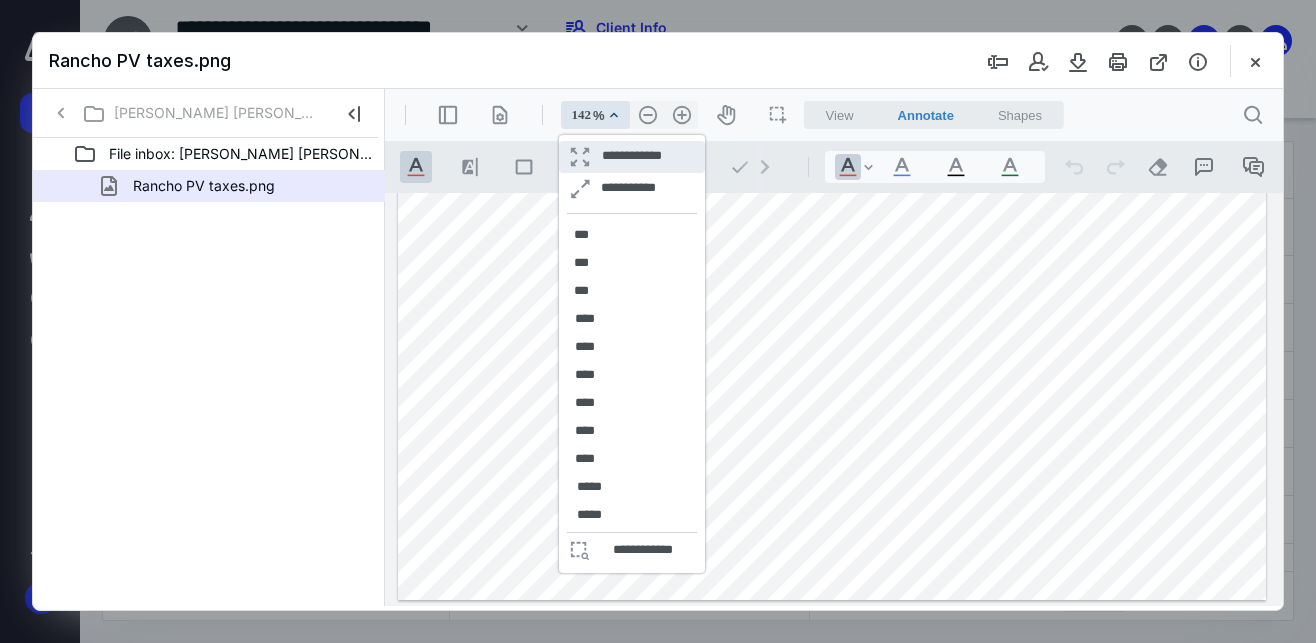 click on "**********" at bounding box center (632, 157) 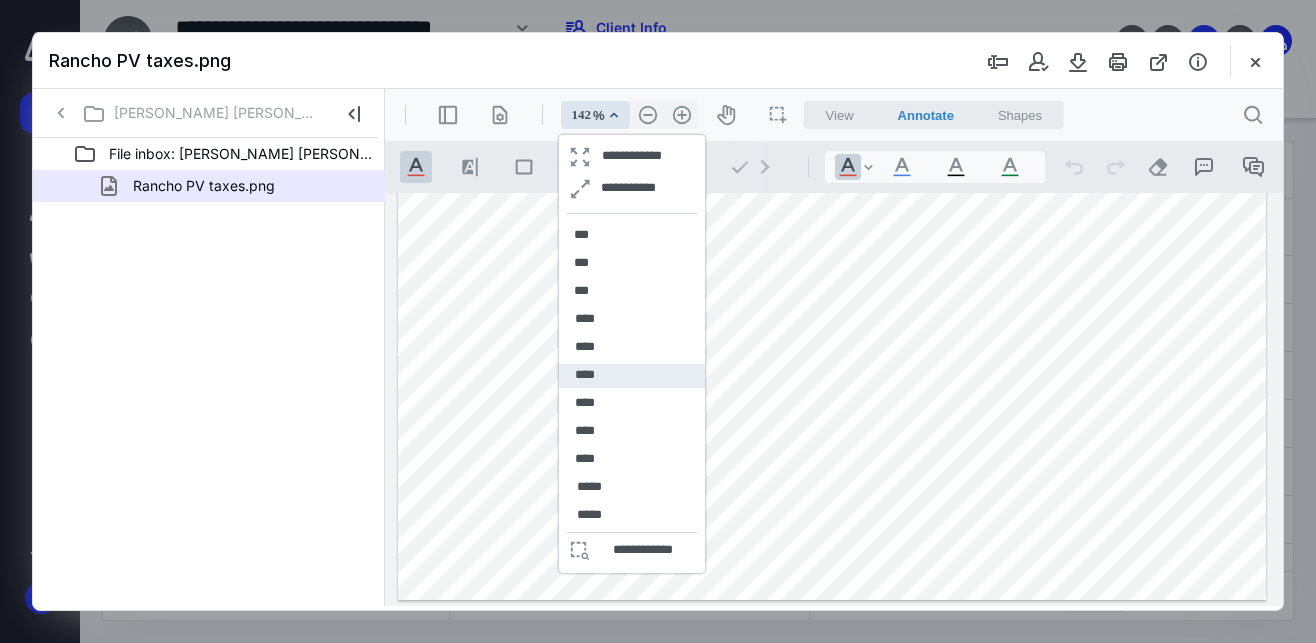 click on "****" at bounding box center (585, 376) 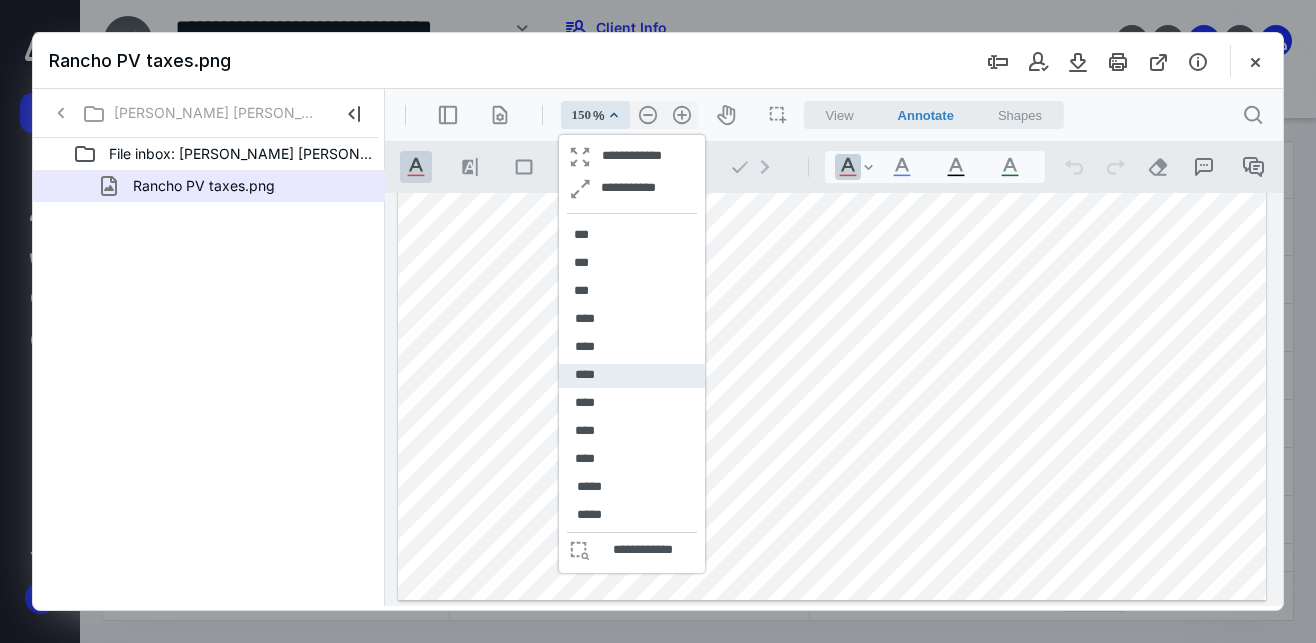 scroll, scrollTop: 157, scrollLeft: 22, axis: both 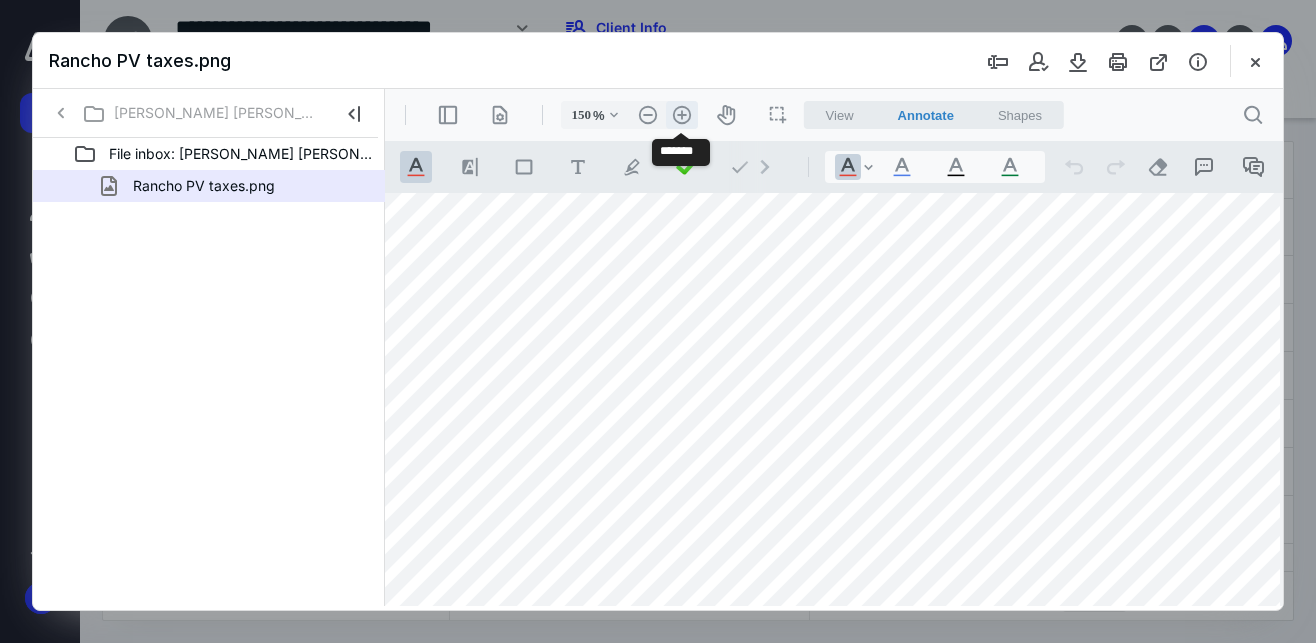 click on ".cls-1{fill:#abb0c4;} icon - header - zoom - in - line" at bounding box center [682, 115] 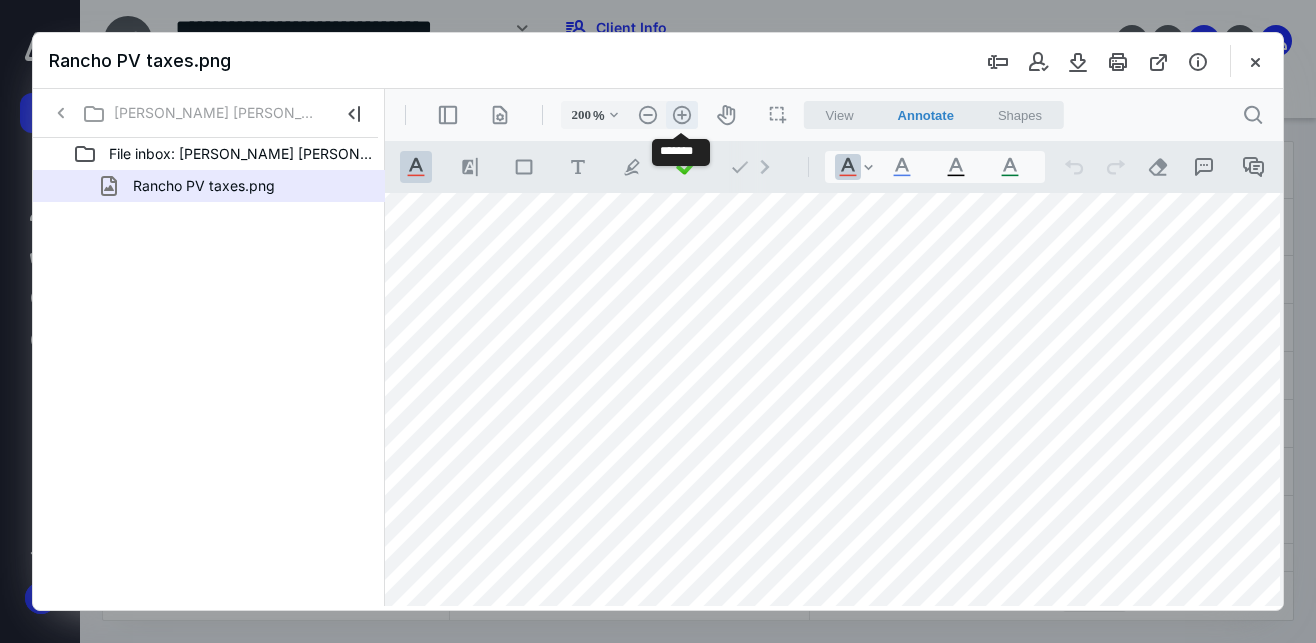 click on ".cls-1{fill:#abb0c4;} icon - header - zoom - in - line" at bounding box center [682, 115] 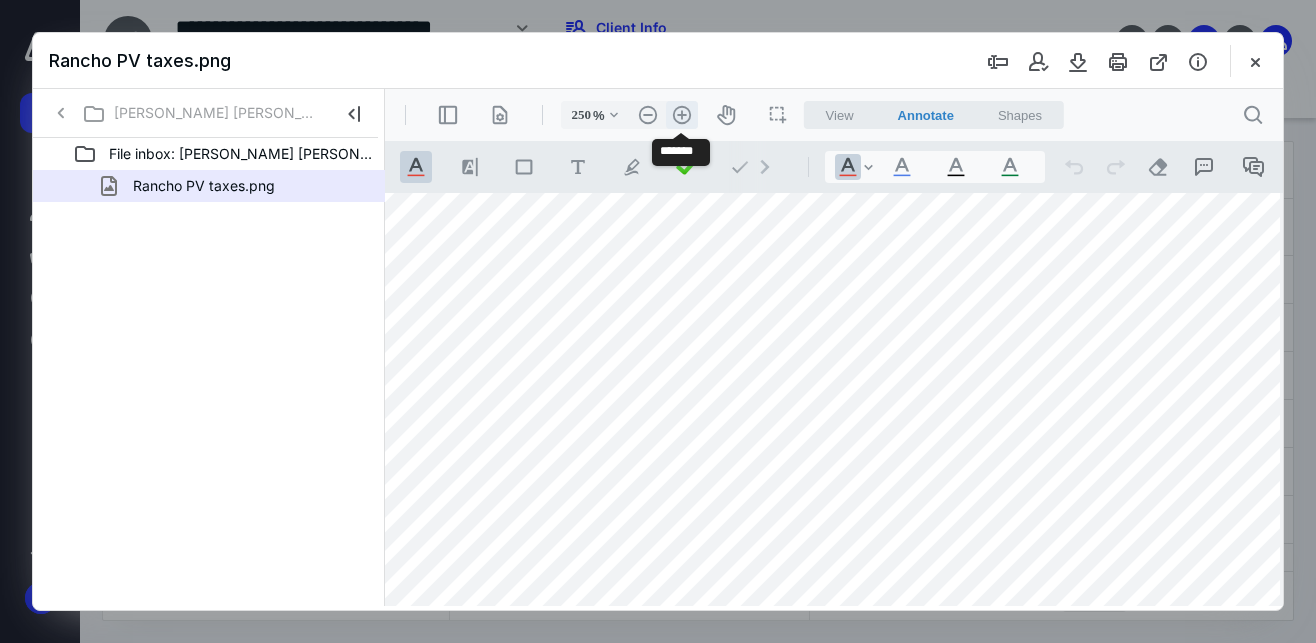 click on ".cls-1{fill:#abb0c4;} icon - header - zoom - in - line" at bounding box center (682, 115) 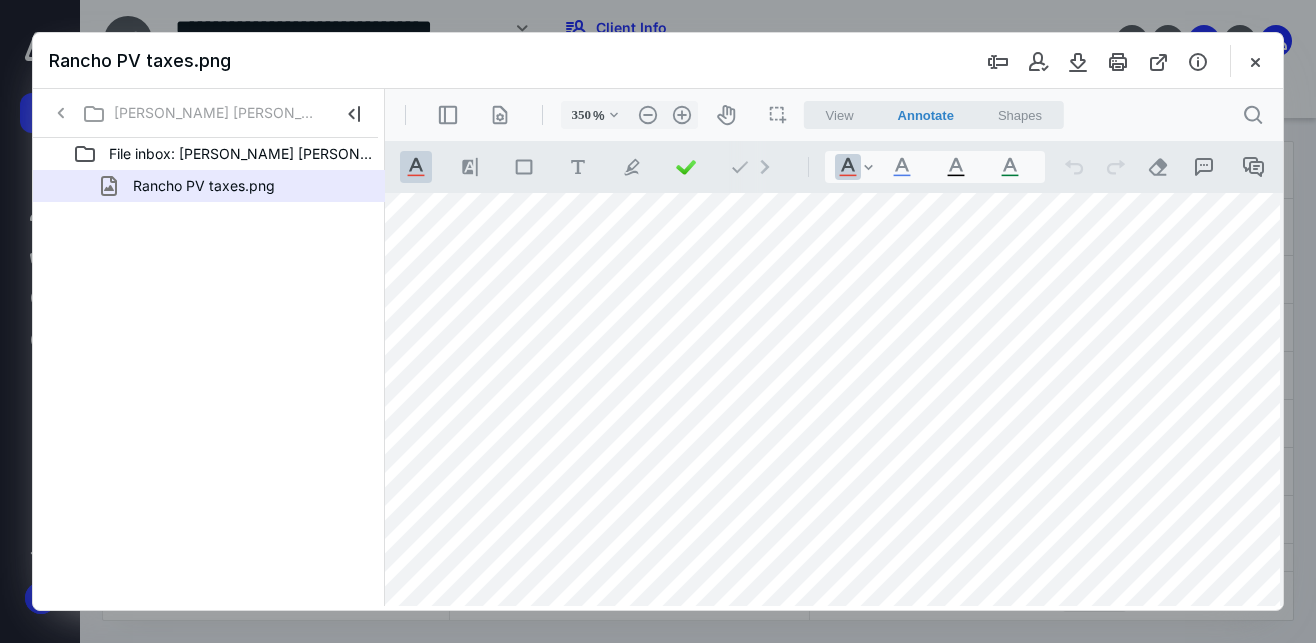 scroll, scrollTop: 360, scrollLeft: 622, axis: both 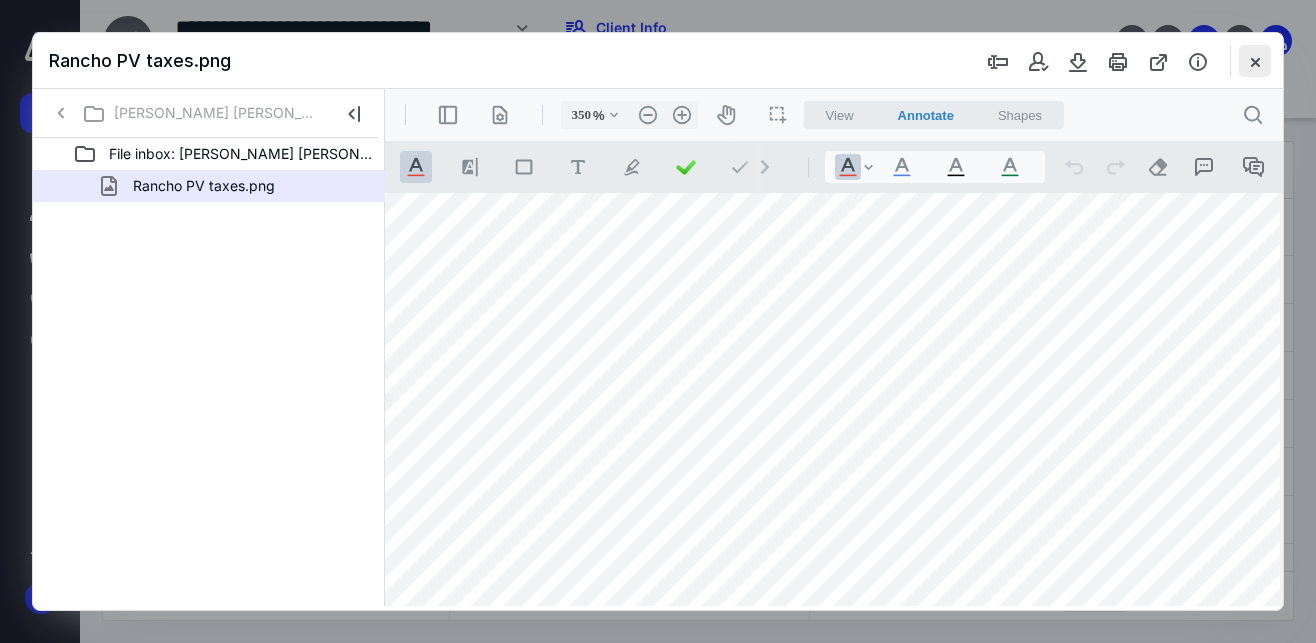 click at bounding box center (1255, 61) 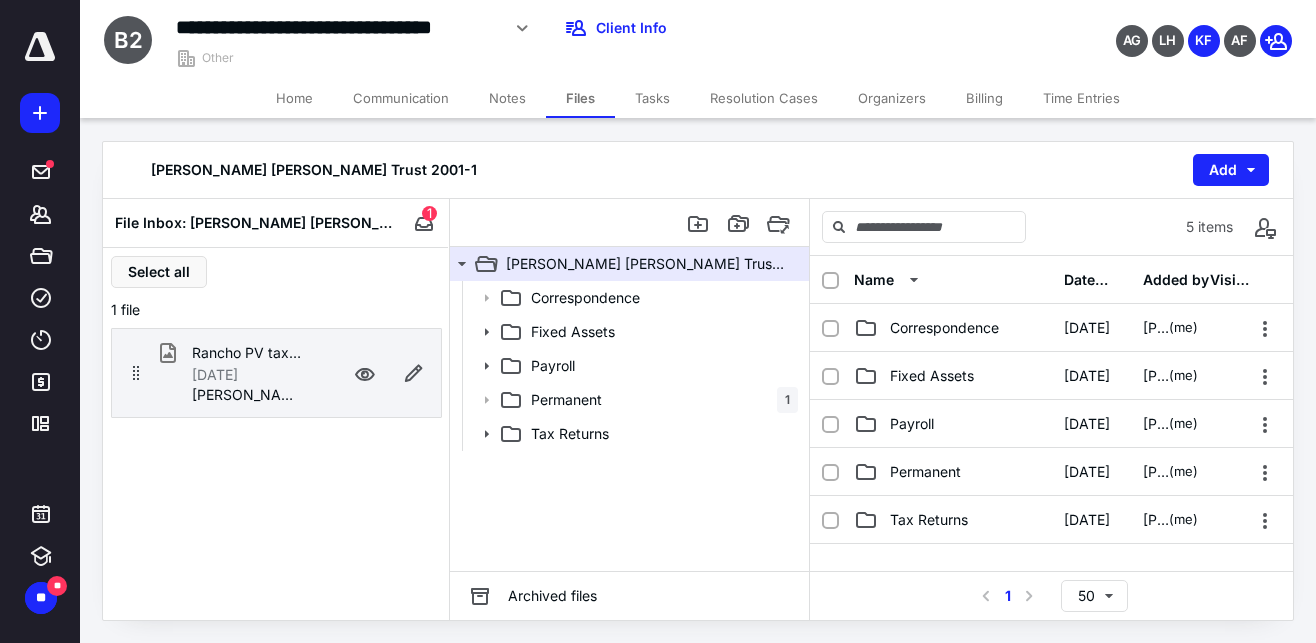 click 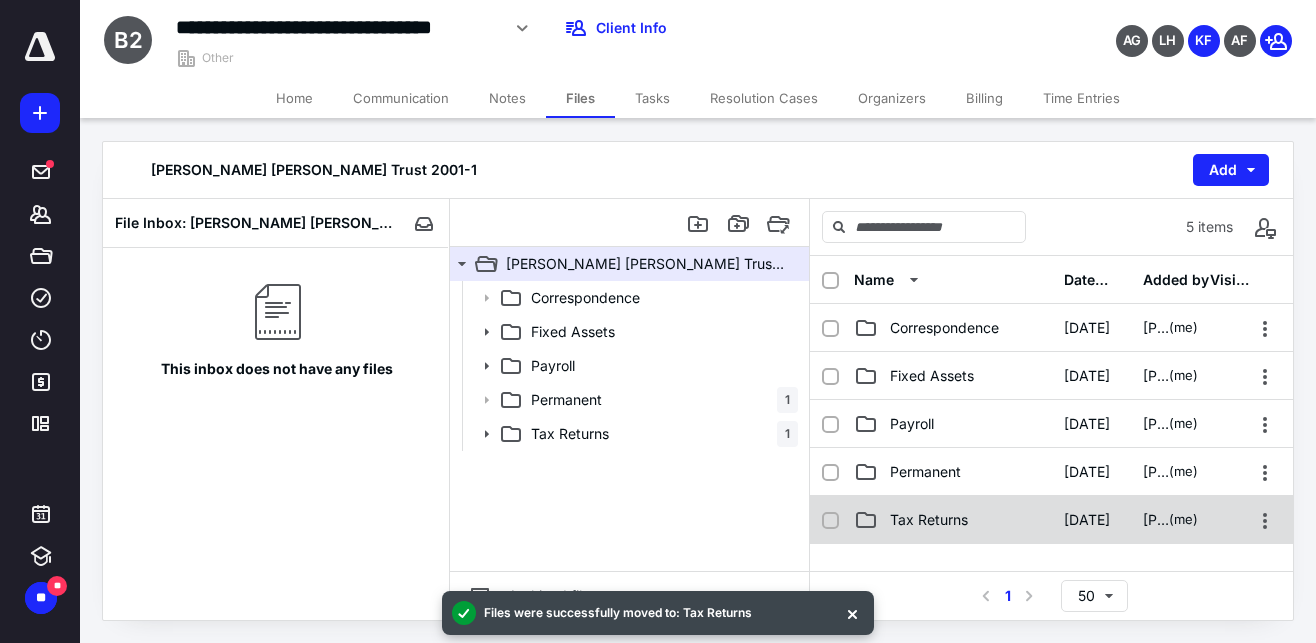 click on "Tax Returns" at bounding box center (929, 520) 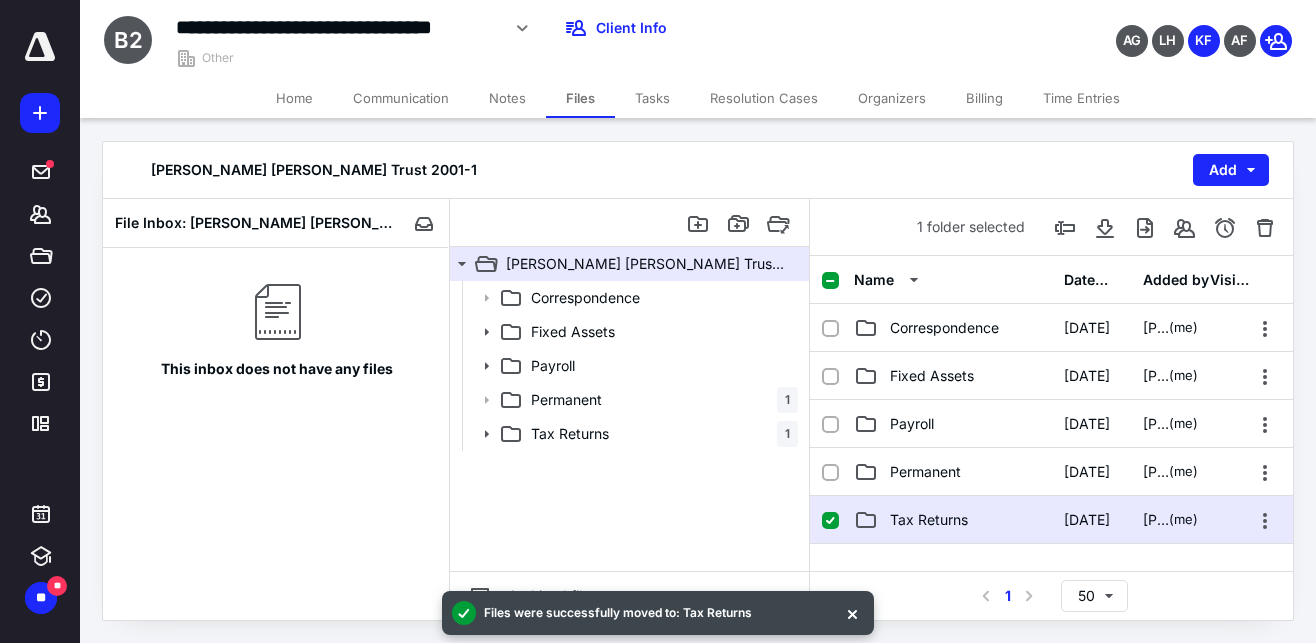 click on "Tax Returns" at bounding box center (929, 520) 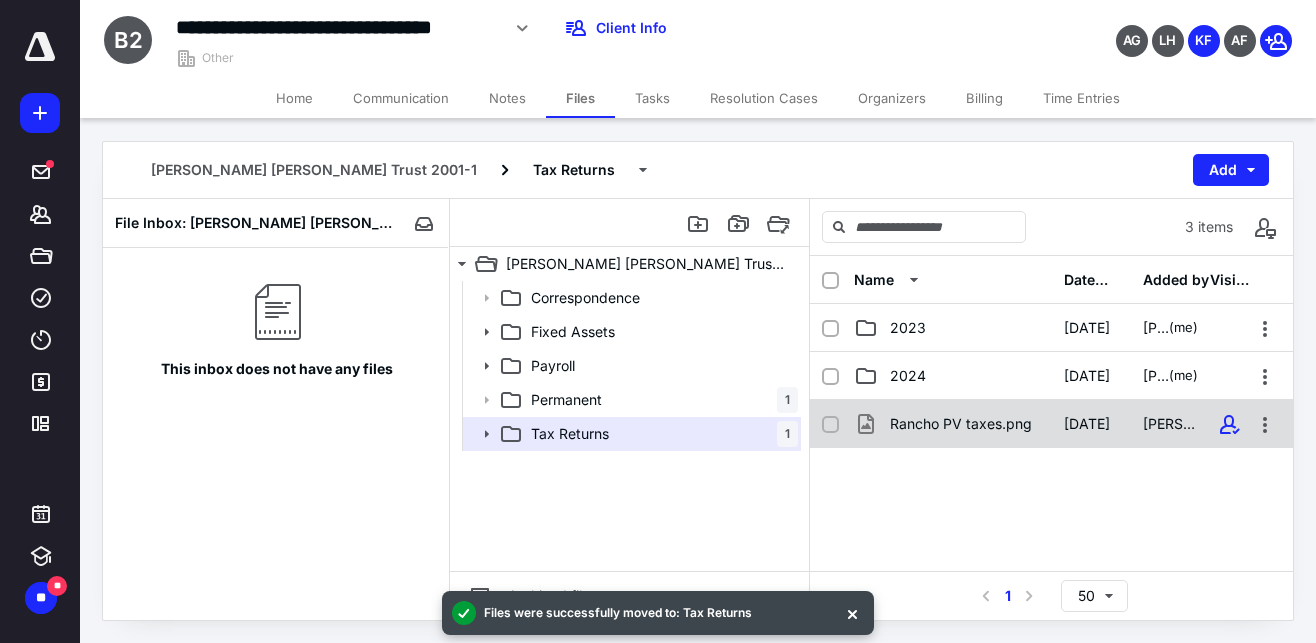 click on "Rancho PV taxes.png [DATE] [PERSON_NAME]" at bounding box center (1051, 424) 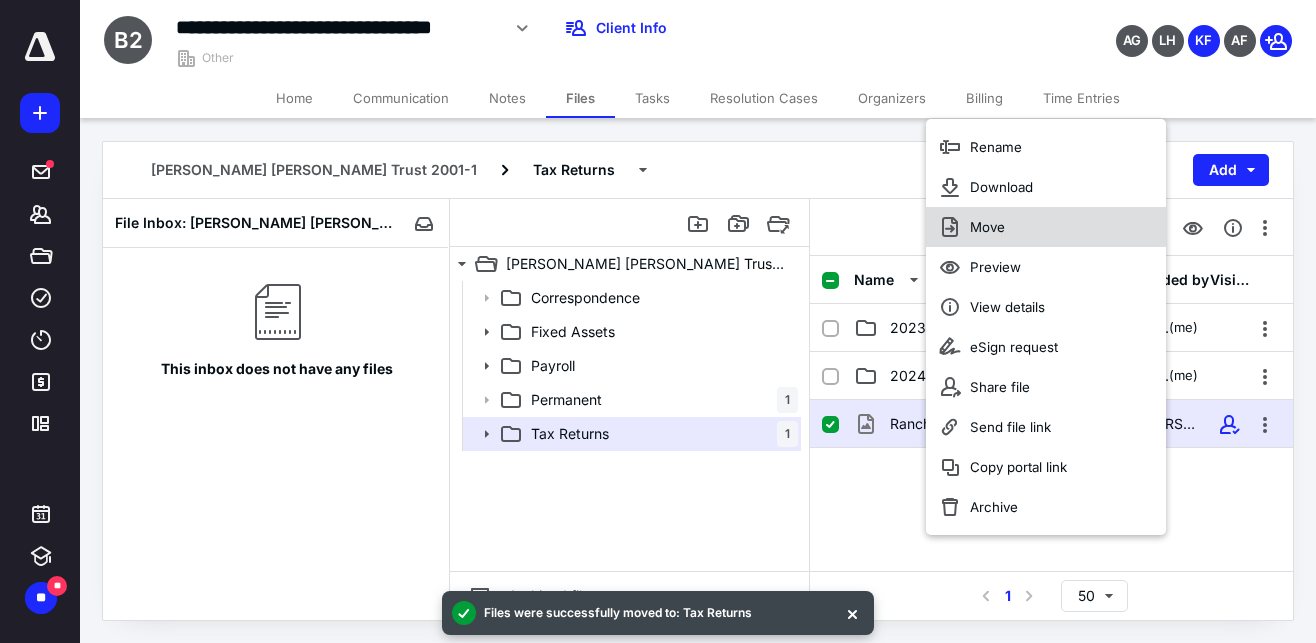 click on "Move" at bounding box center [1046, 227] 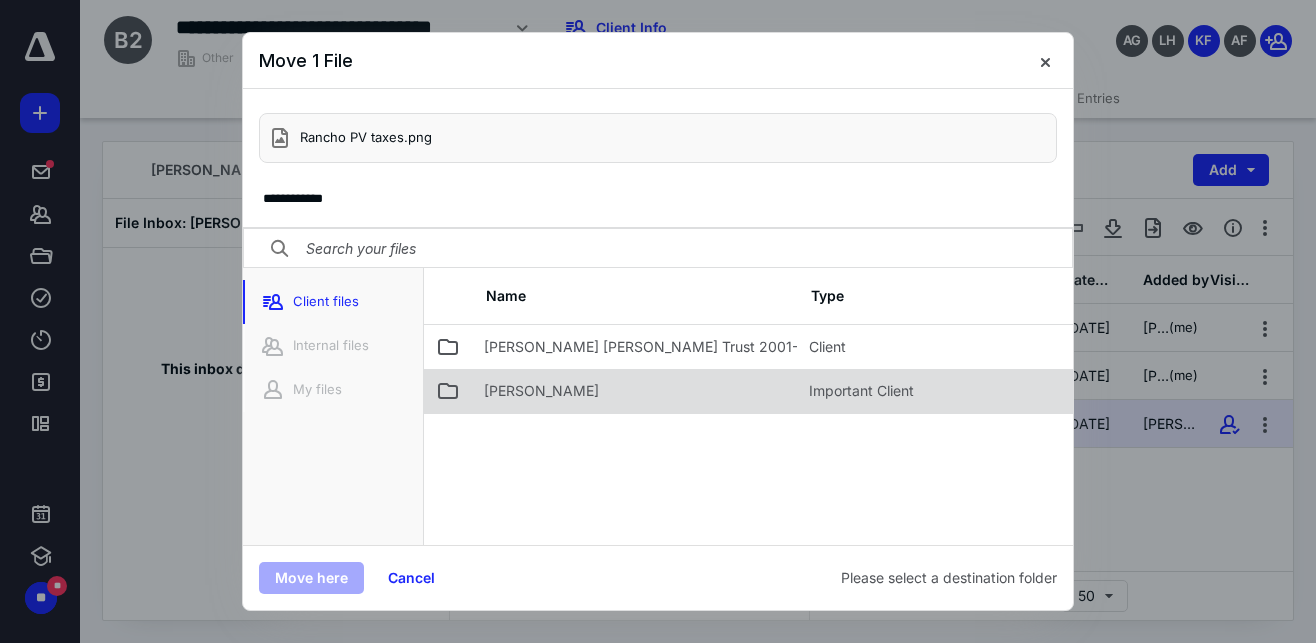 click on "[PERSON_NAME]" at bounding box center (541, 391) 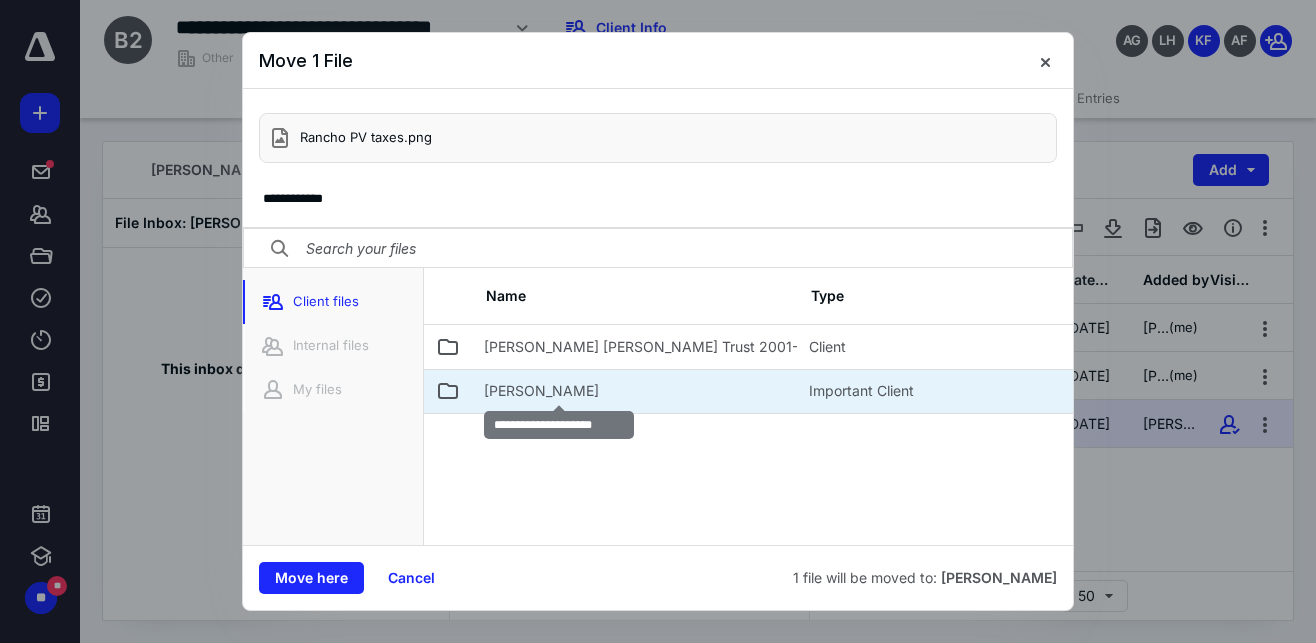 click on "[PERSON_NAME]" at bounding box center (541, 391) 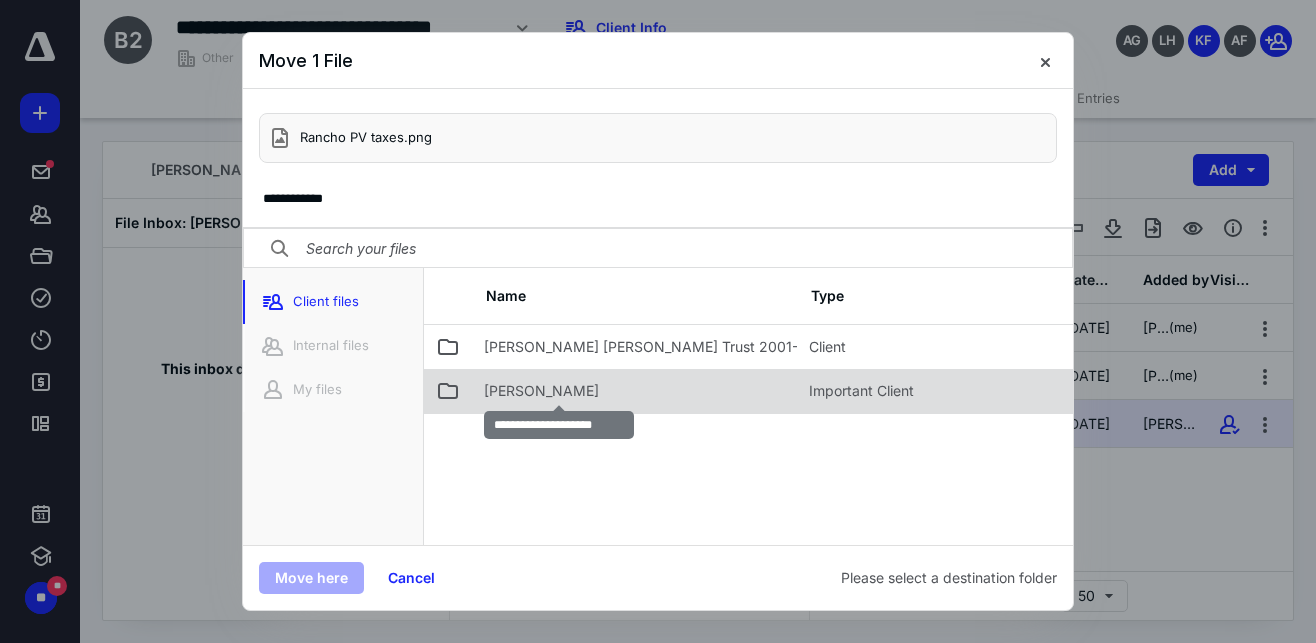 click on "[PERSON_NAME]" at bounding box center (541, 391) 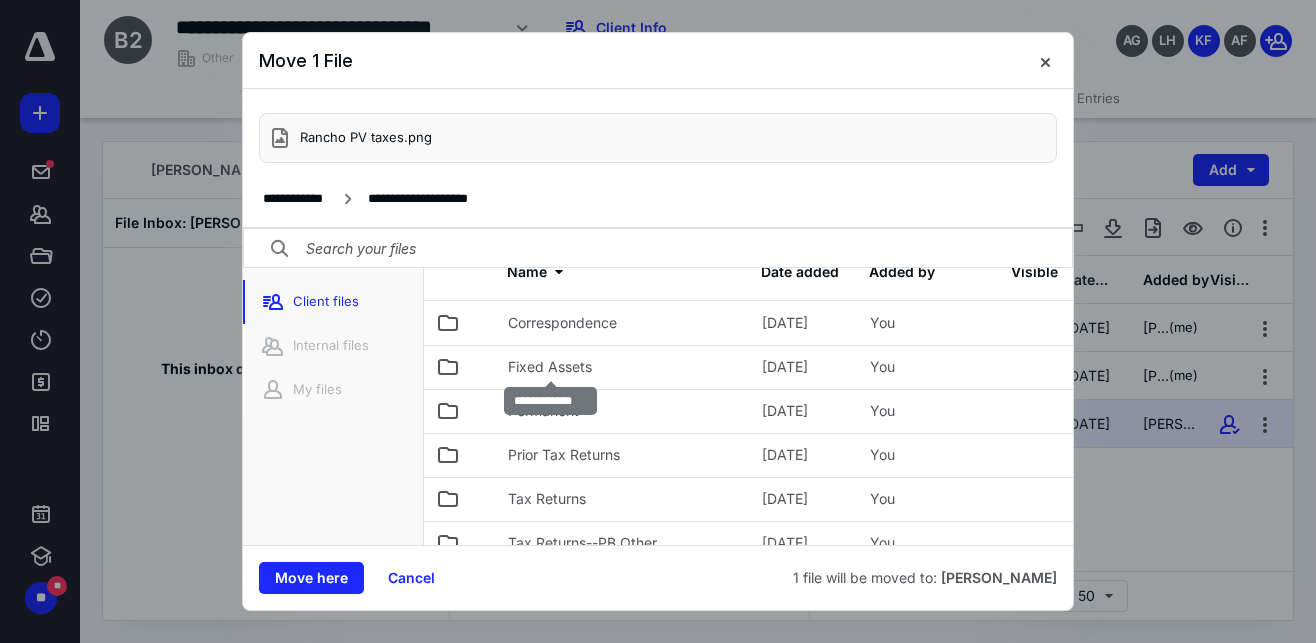 scroll, scrollTop: 25, scrollLeft: 0, axis: vertical 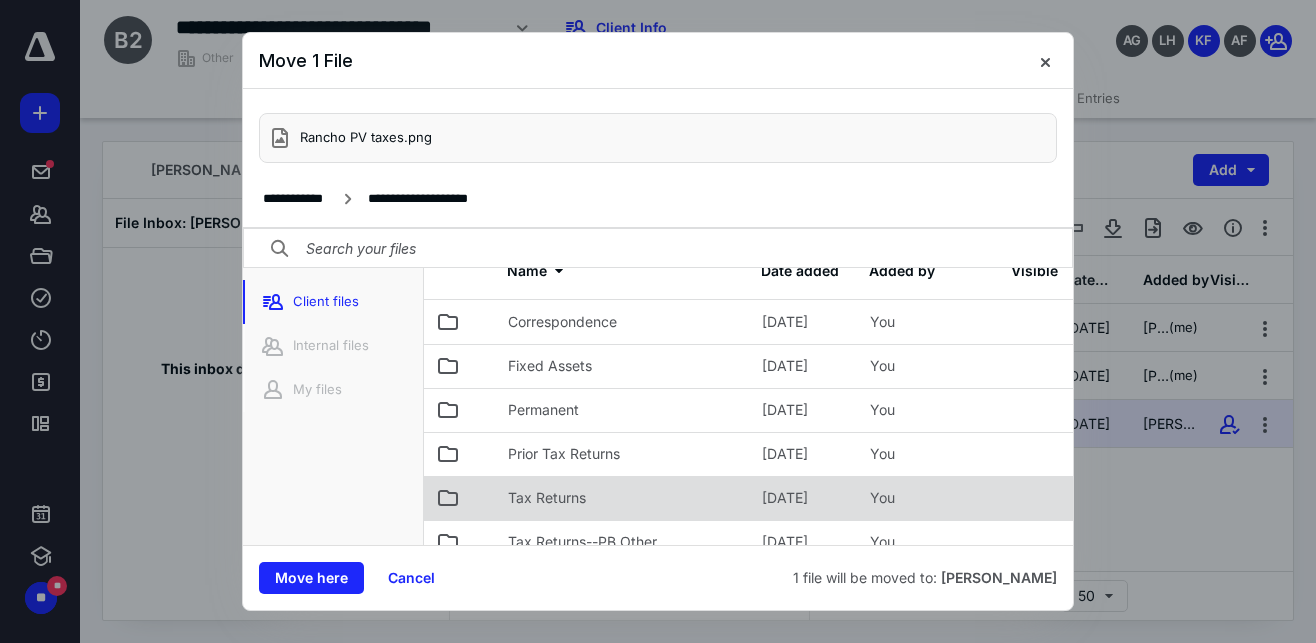click on "Tax Returns" at bounding box center (547, 498) 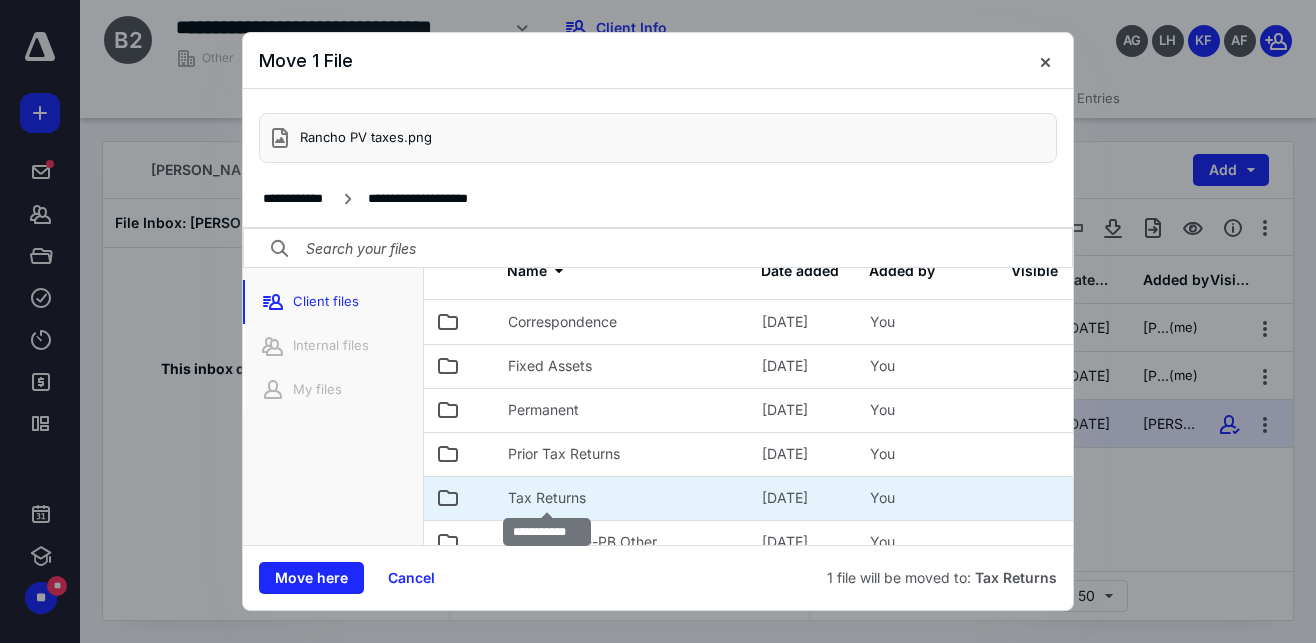 click on "Tax Returns" at bounding box center [547, 498] 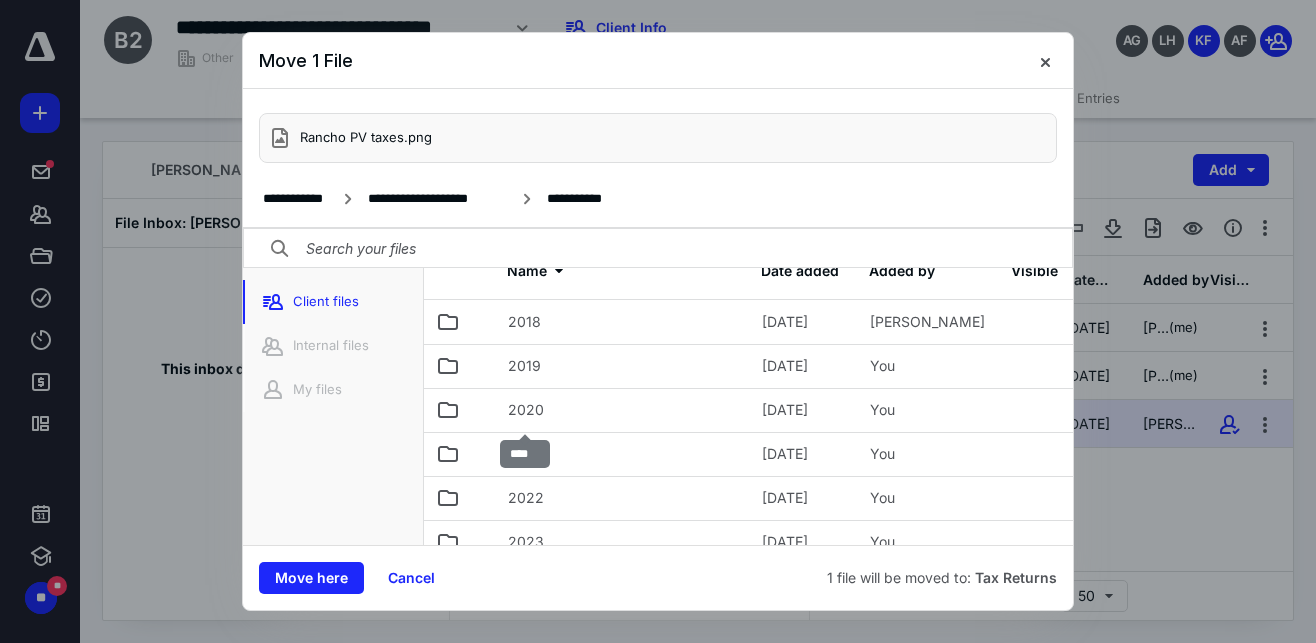 scroll, scrollTop: 103, scrollLeft: 0, axis: vertical 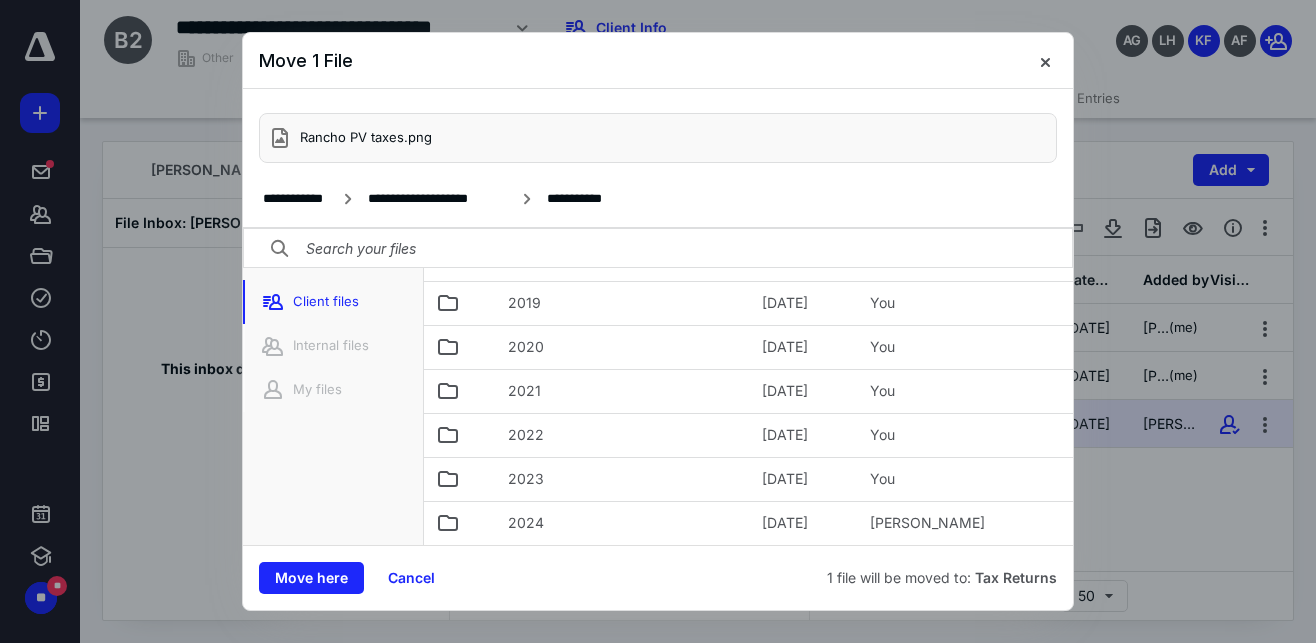 click on "2024" at bounding box center [623, 523] 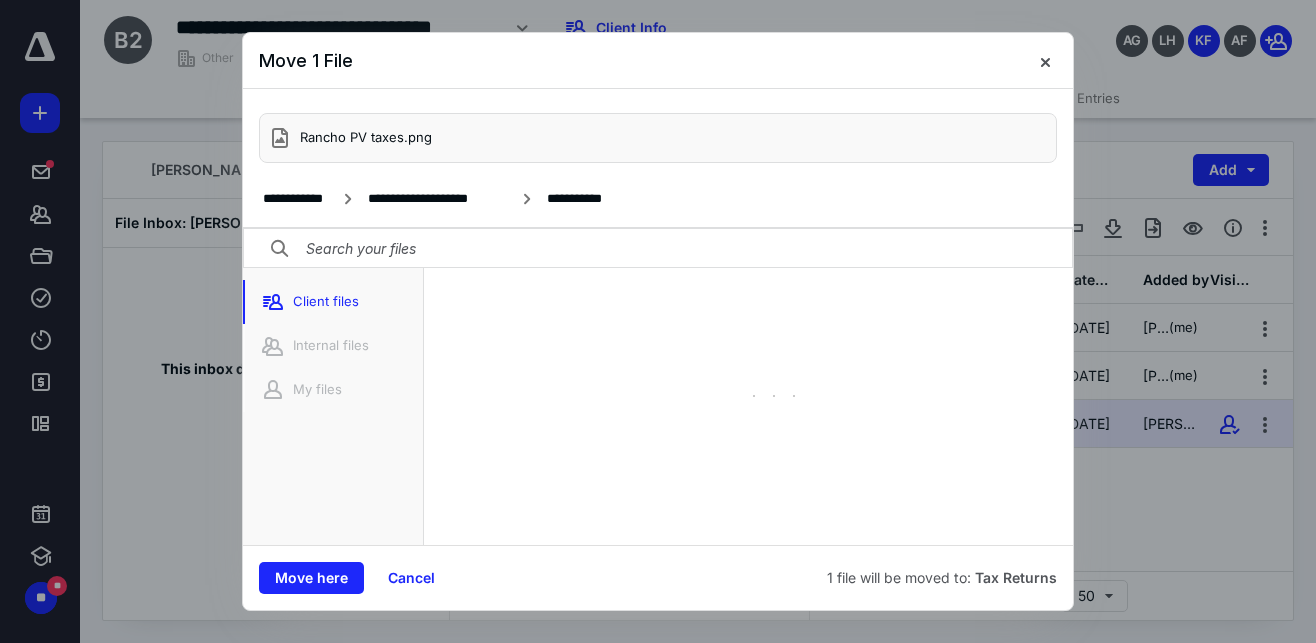 scroll, scrollTop: 37, scrollLeft: 0, axis: vertical 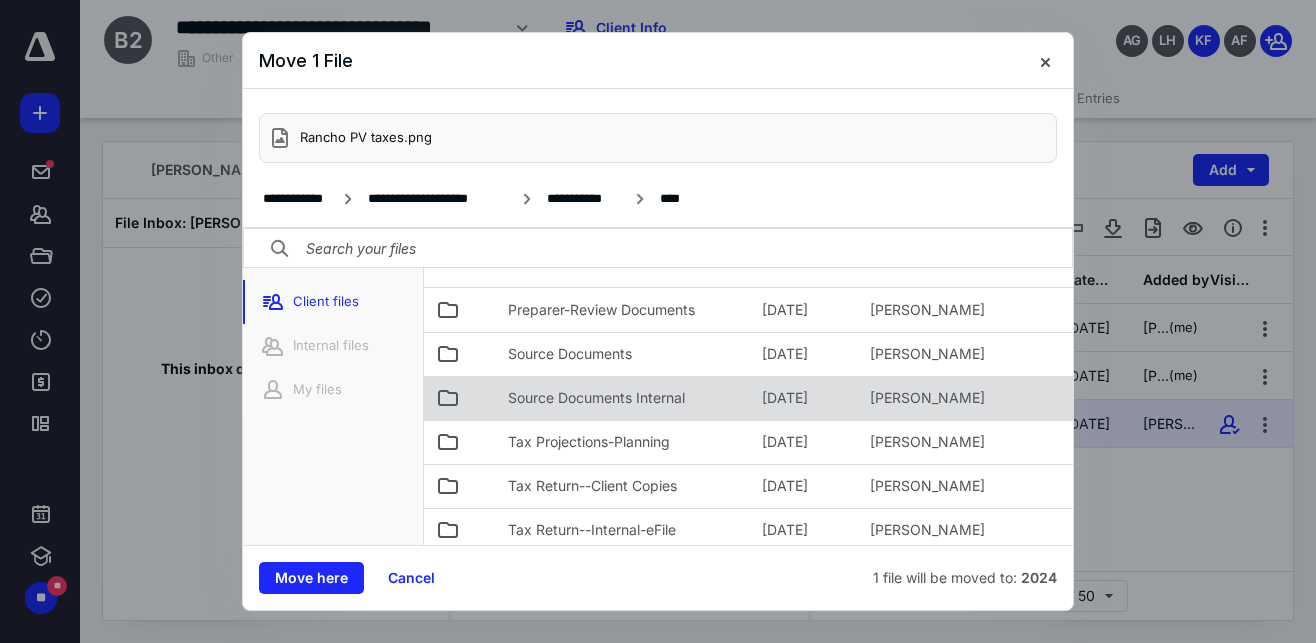 click on "Source Documents Internal" at bounding box center (596, 398) 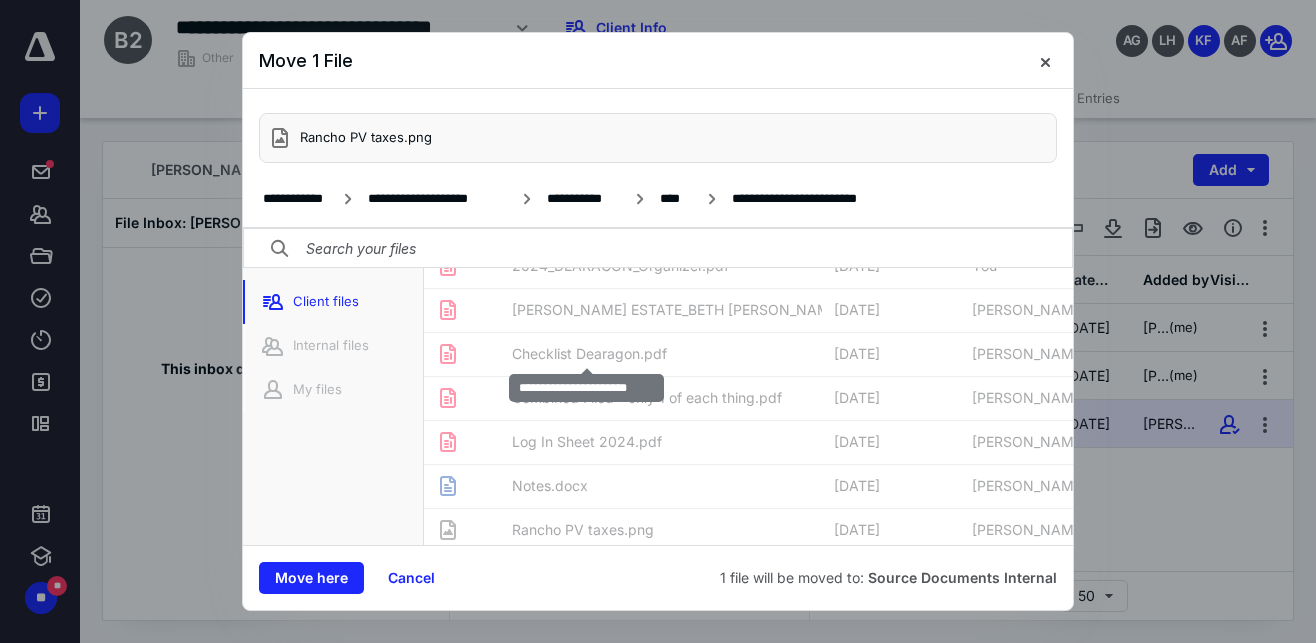 scroll, scrollTop: 103, scrollLeft: 0, axis: vertical 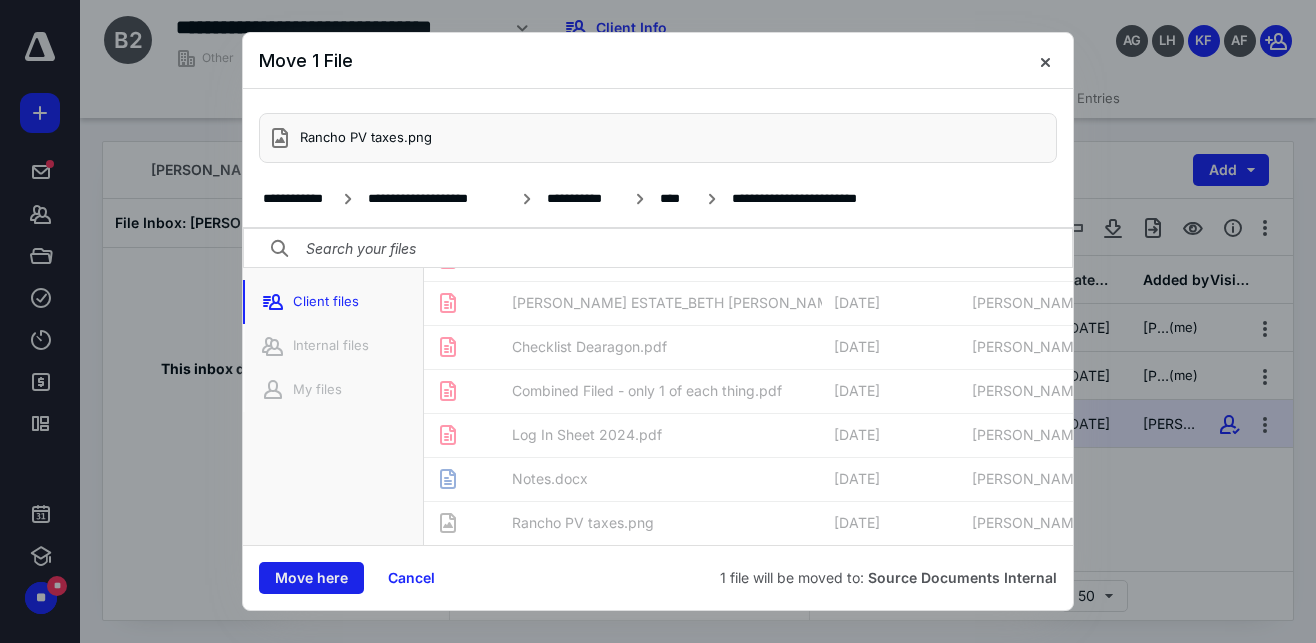 click on "Move here" at bounding box center [311, 578] 